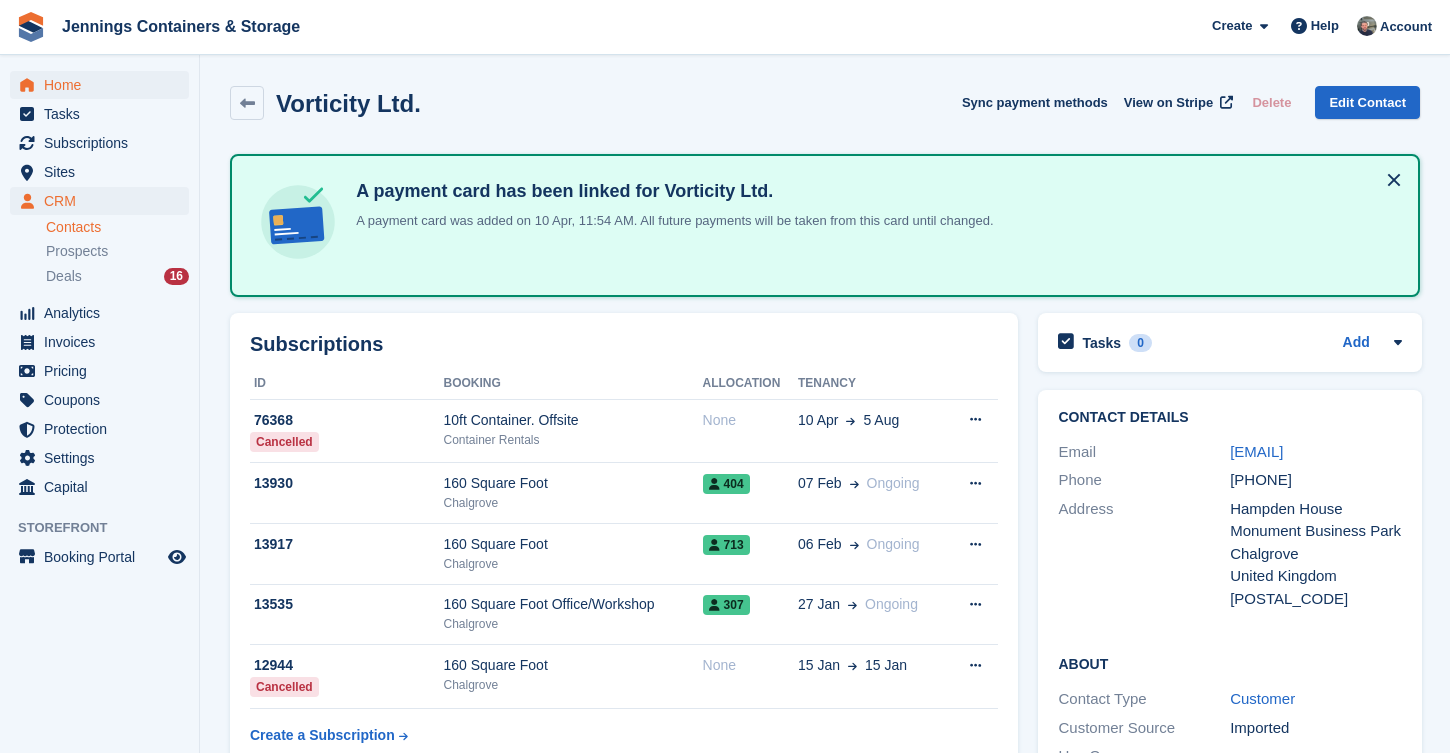scroll, scrollTop: 2091, scrollLeft: 0, axis: vertical 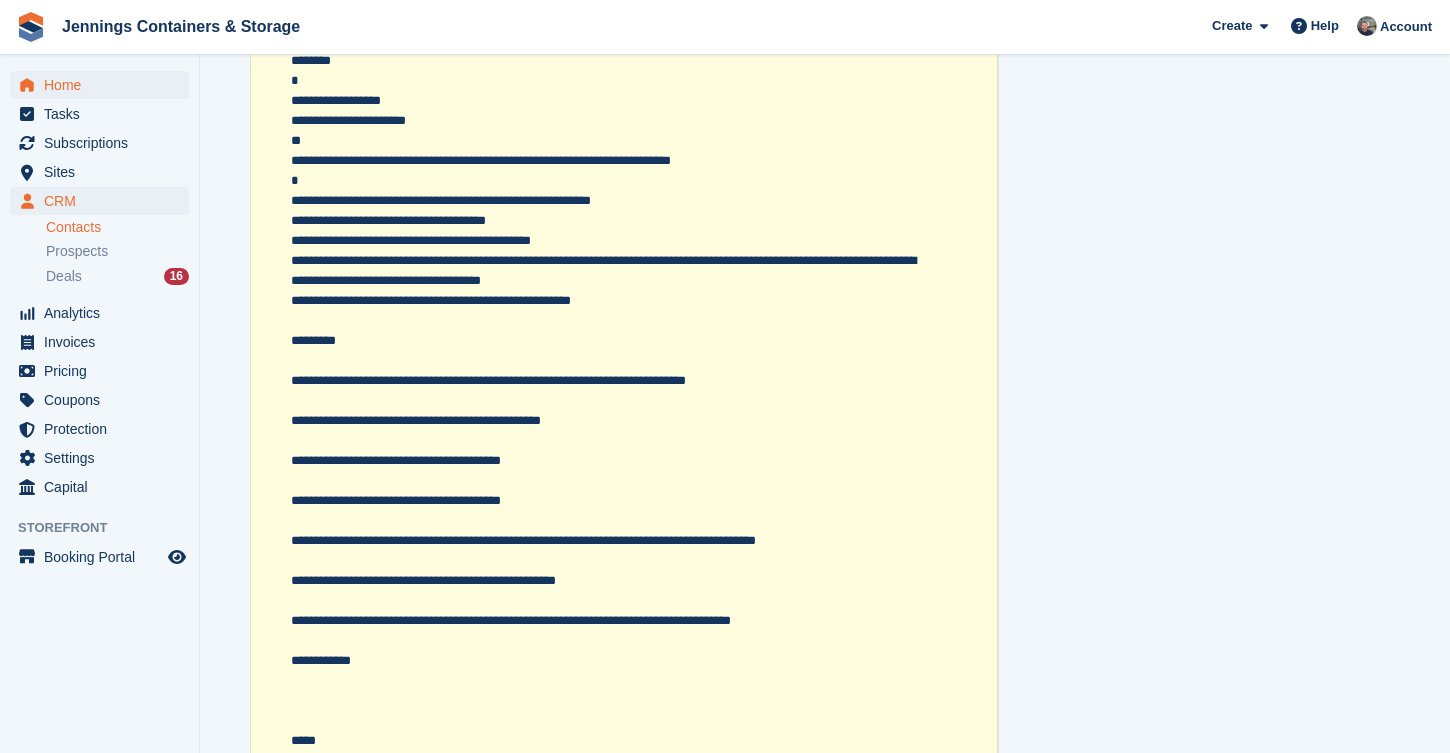 click on "Home" at bounding box center [104, 85] 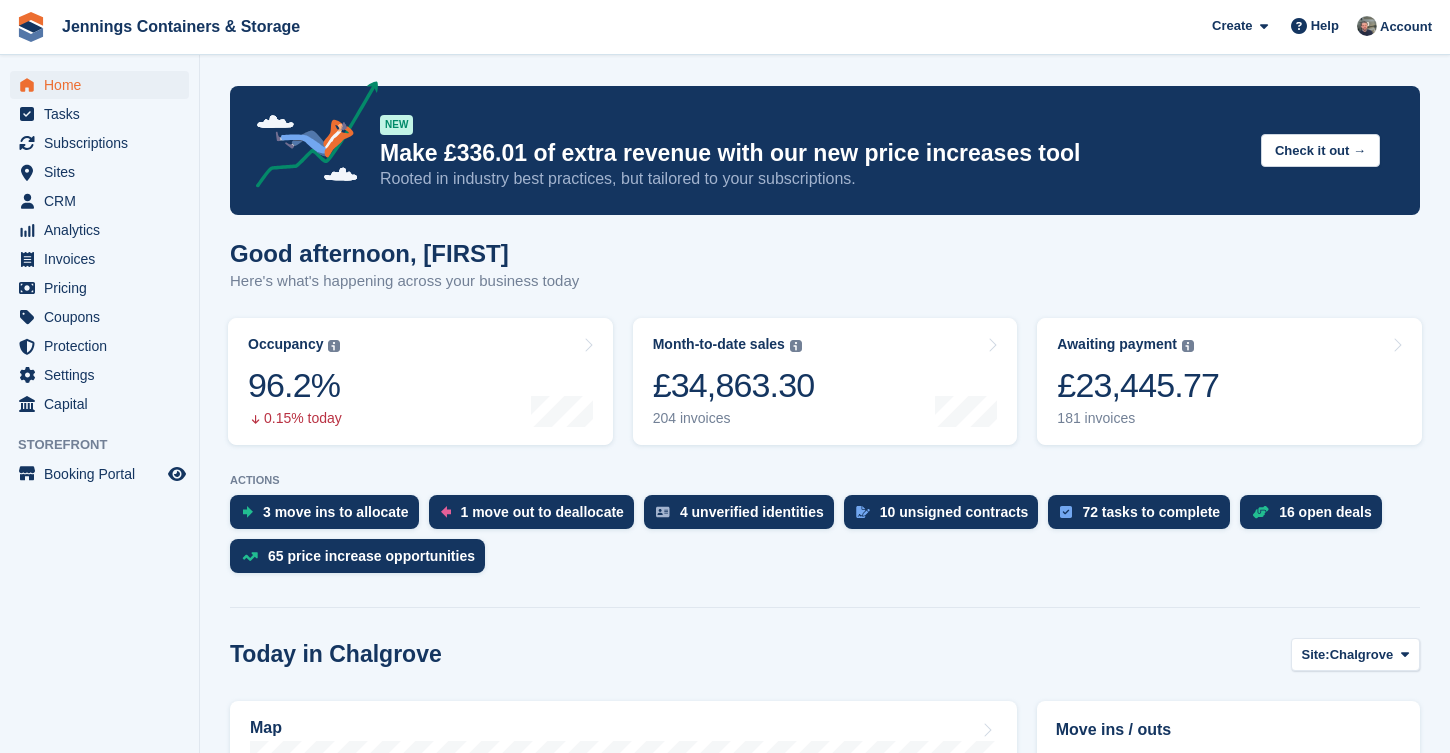 scroll, scrollTop: 309, scrollLeft: 0, axis: vertical 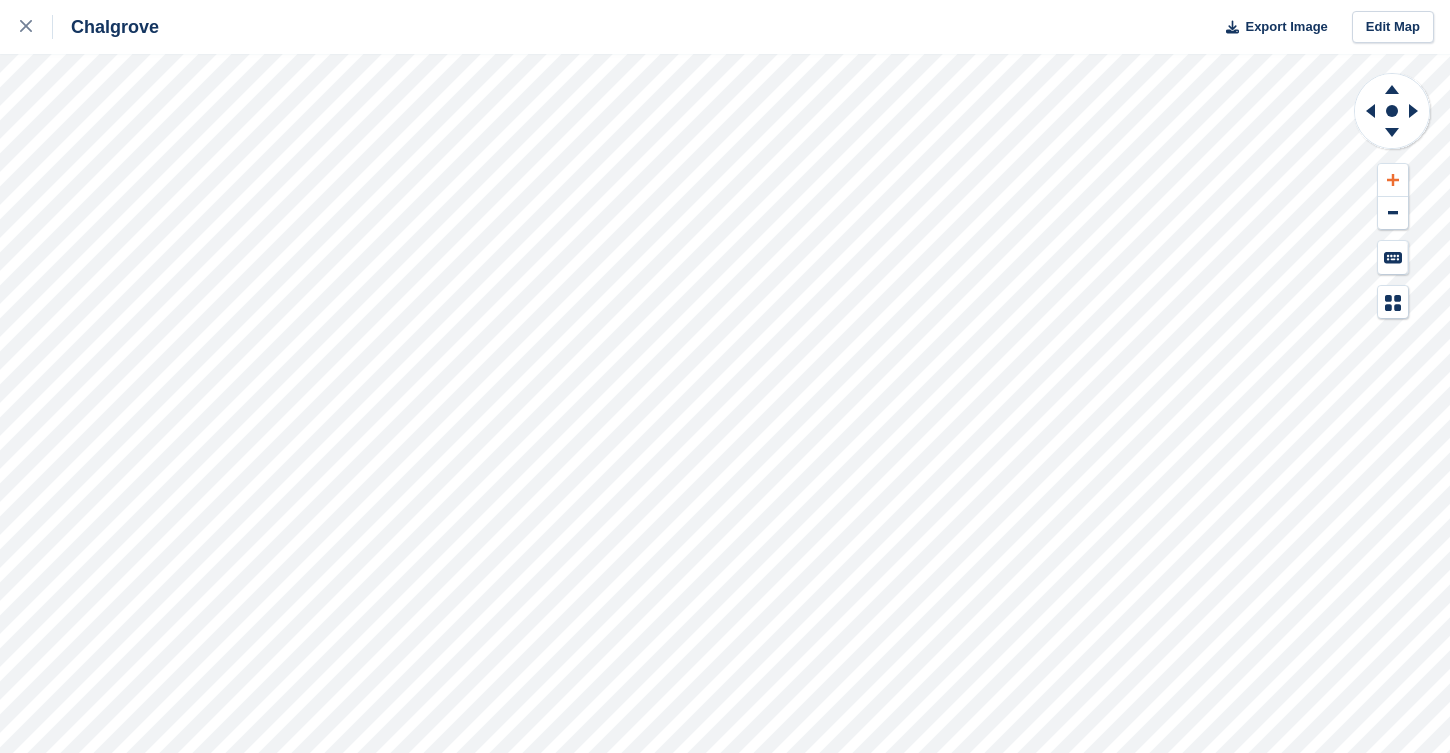 click at bounding box center (1393, 180) 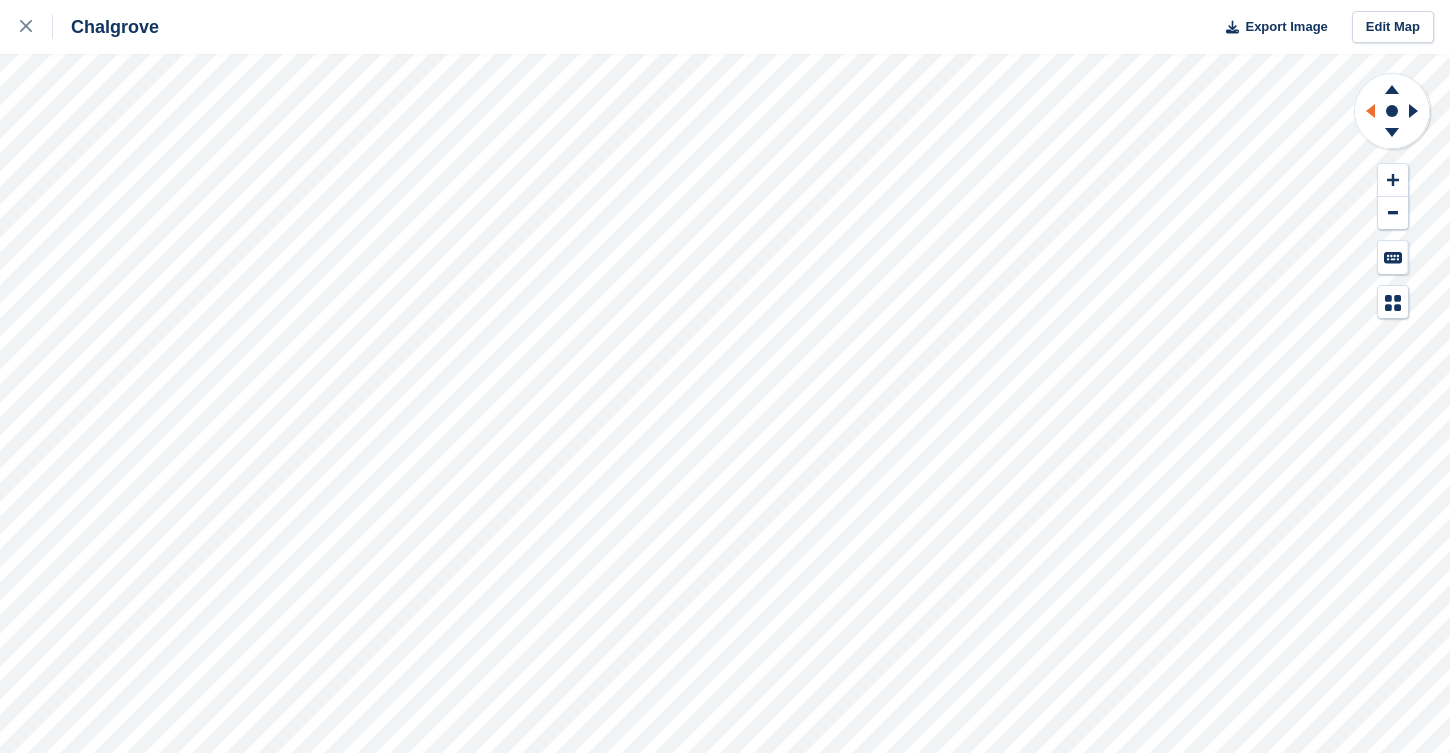 click 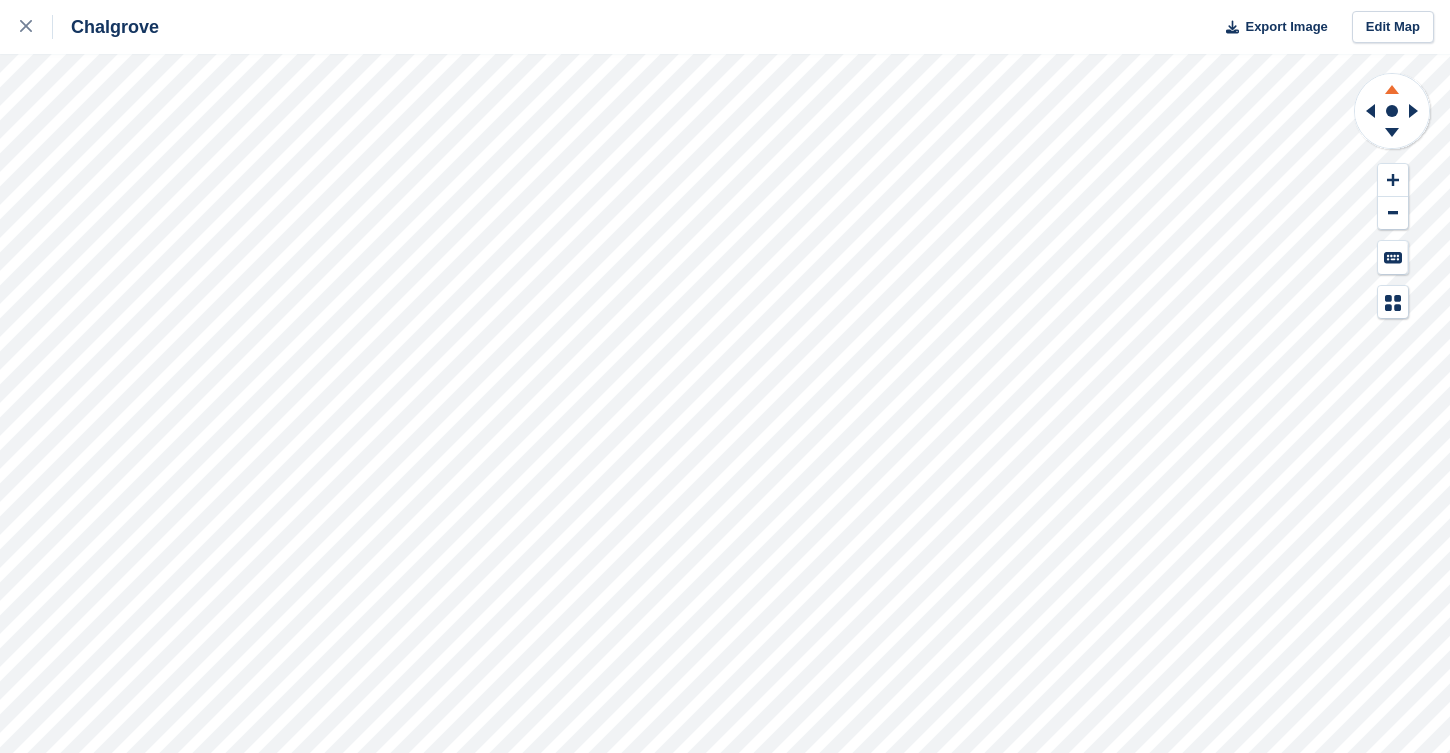 click 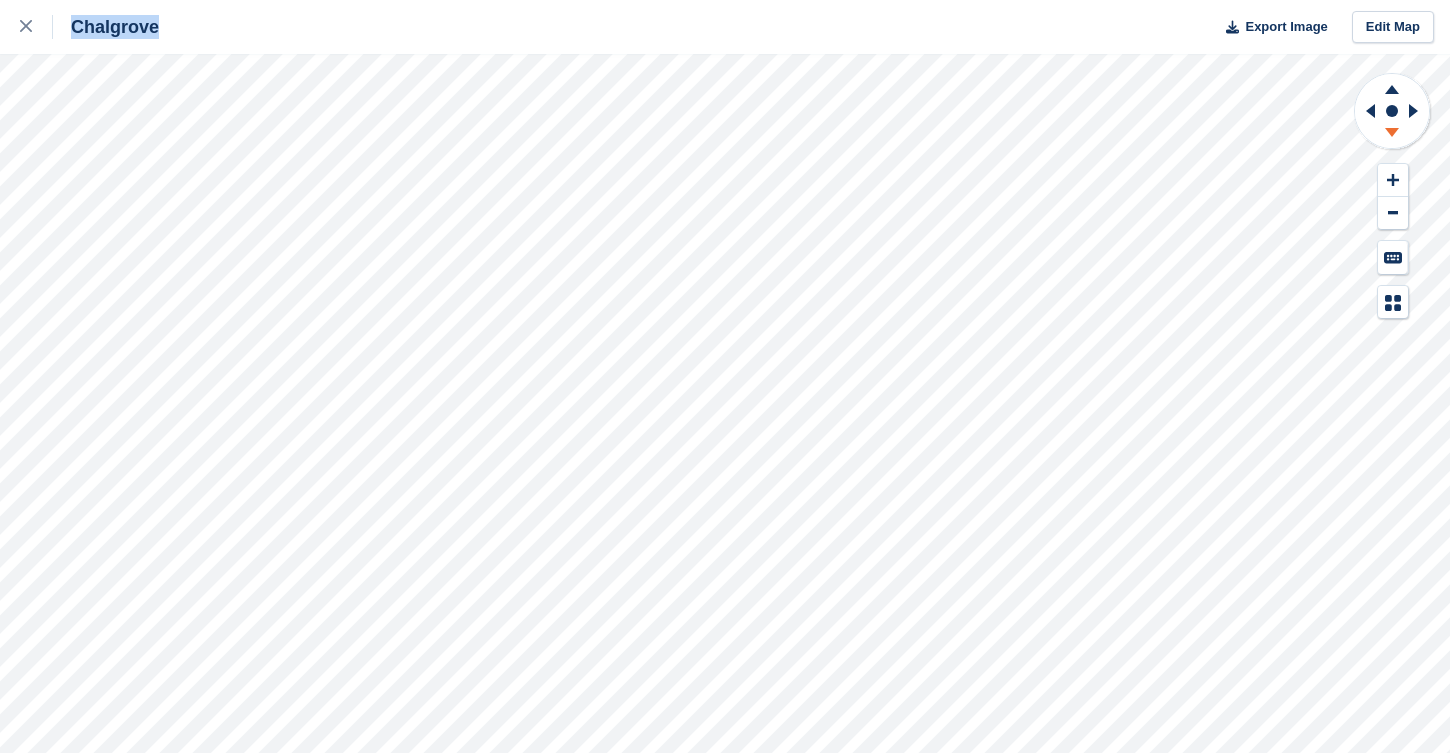 click 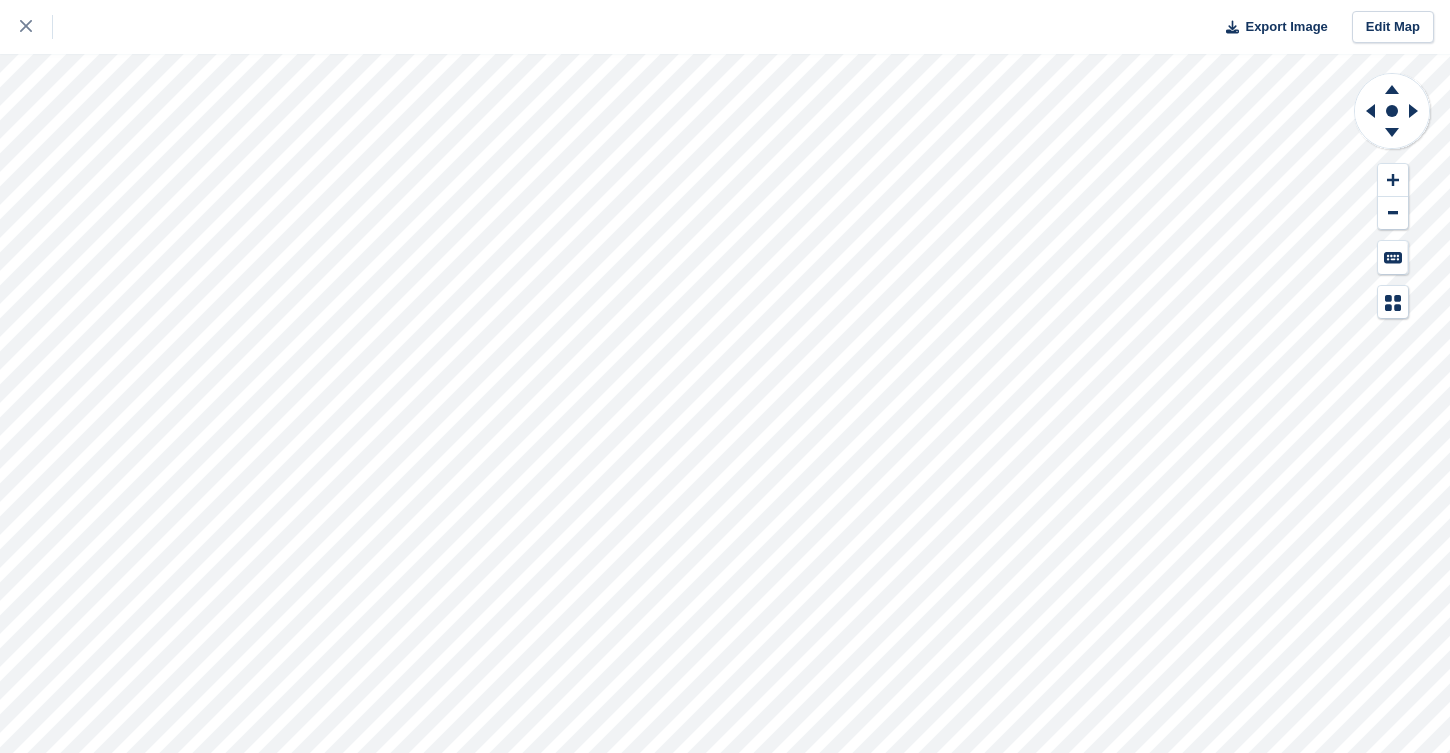 scroll, scrollTop: 0, scrollLeft: 0, axis: both 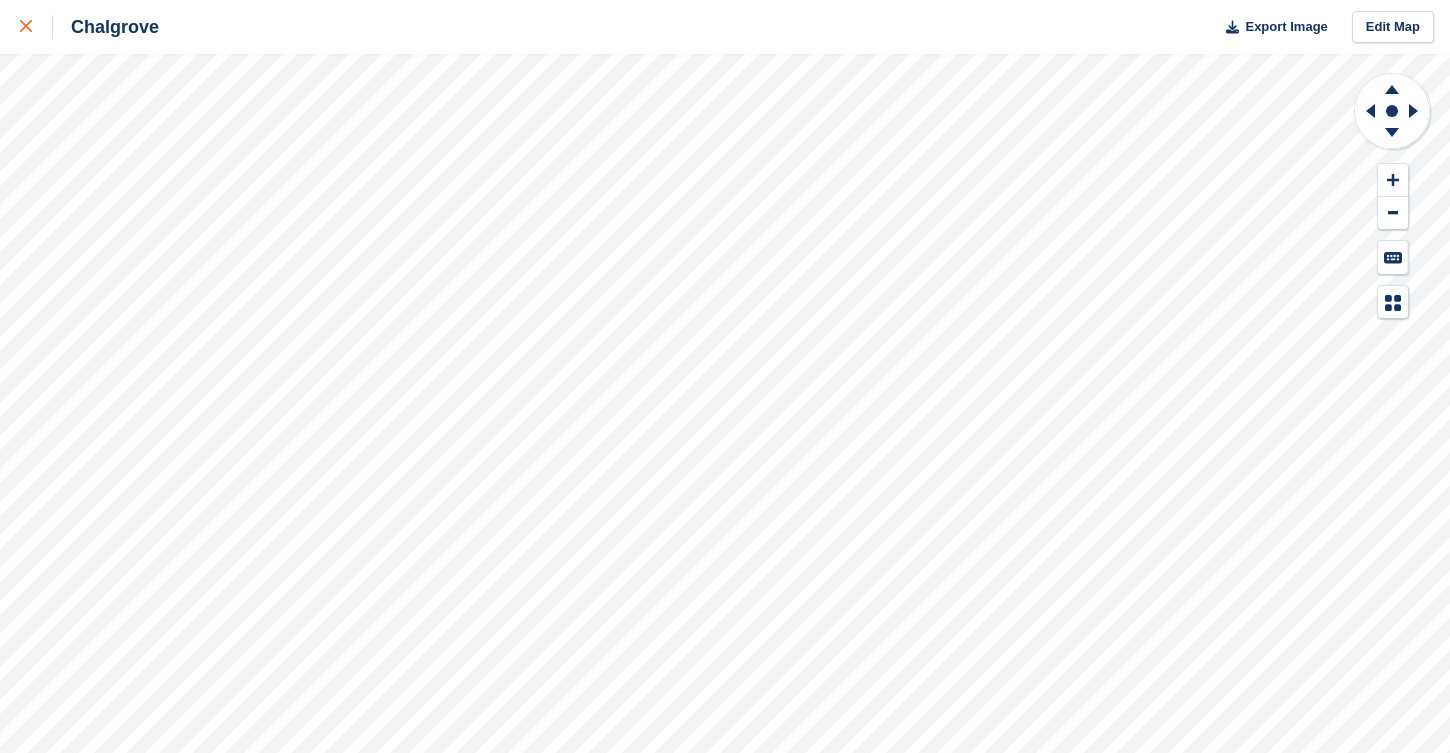 click 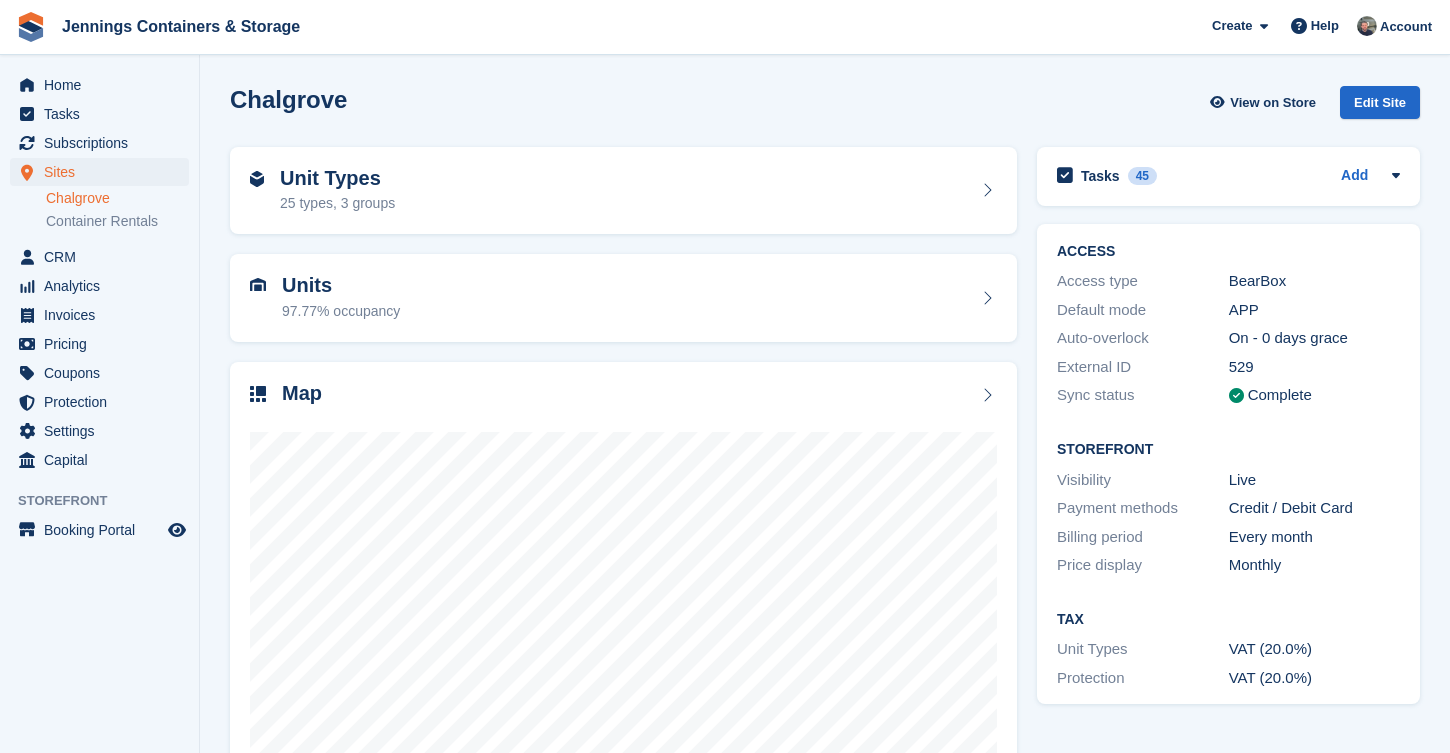 scroll, scrollTop: 0, scrollLeft: 0, axis: both 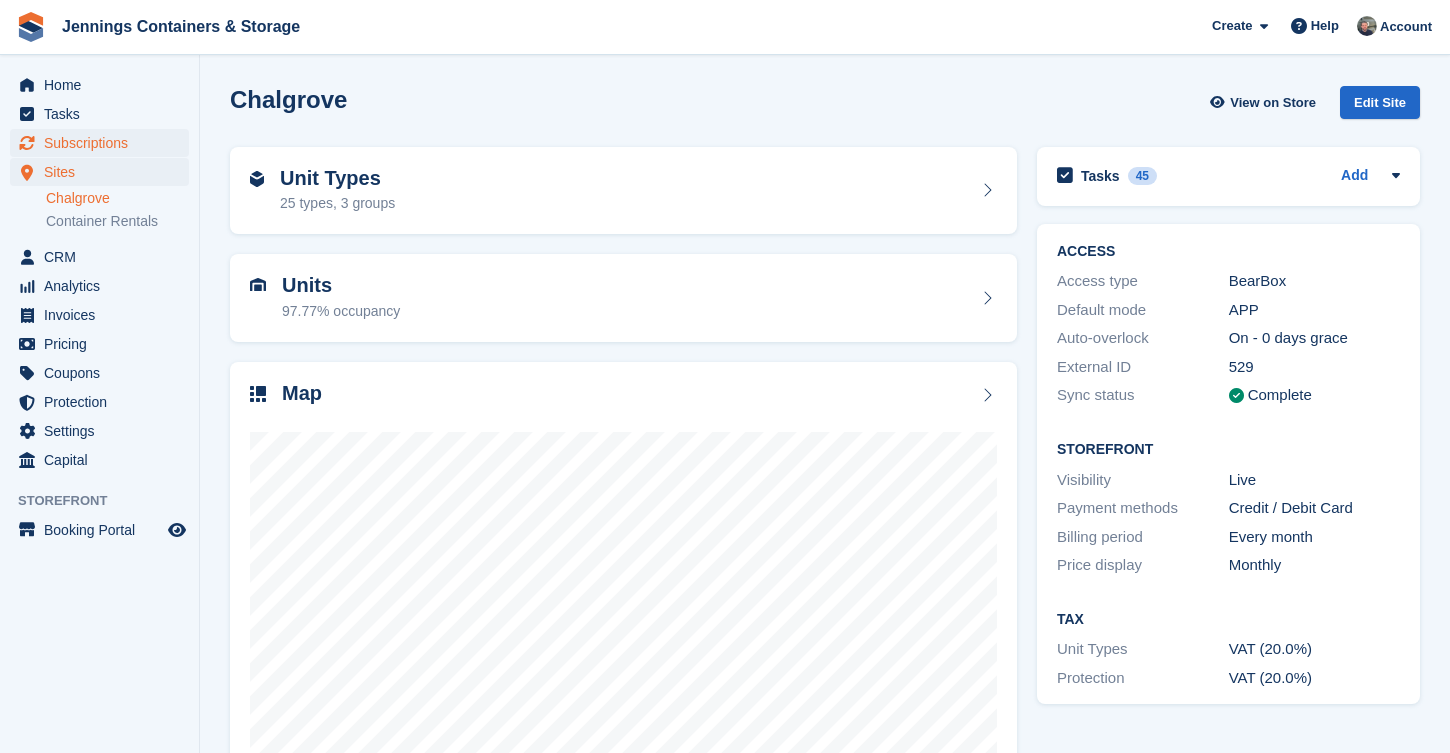 click on "Subscriptions" at bounding box center [104, 143] 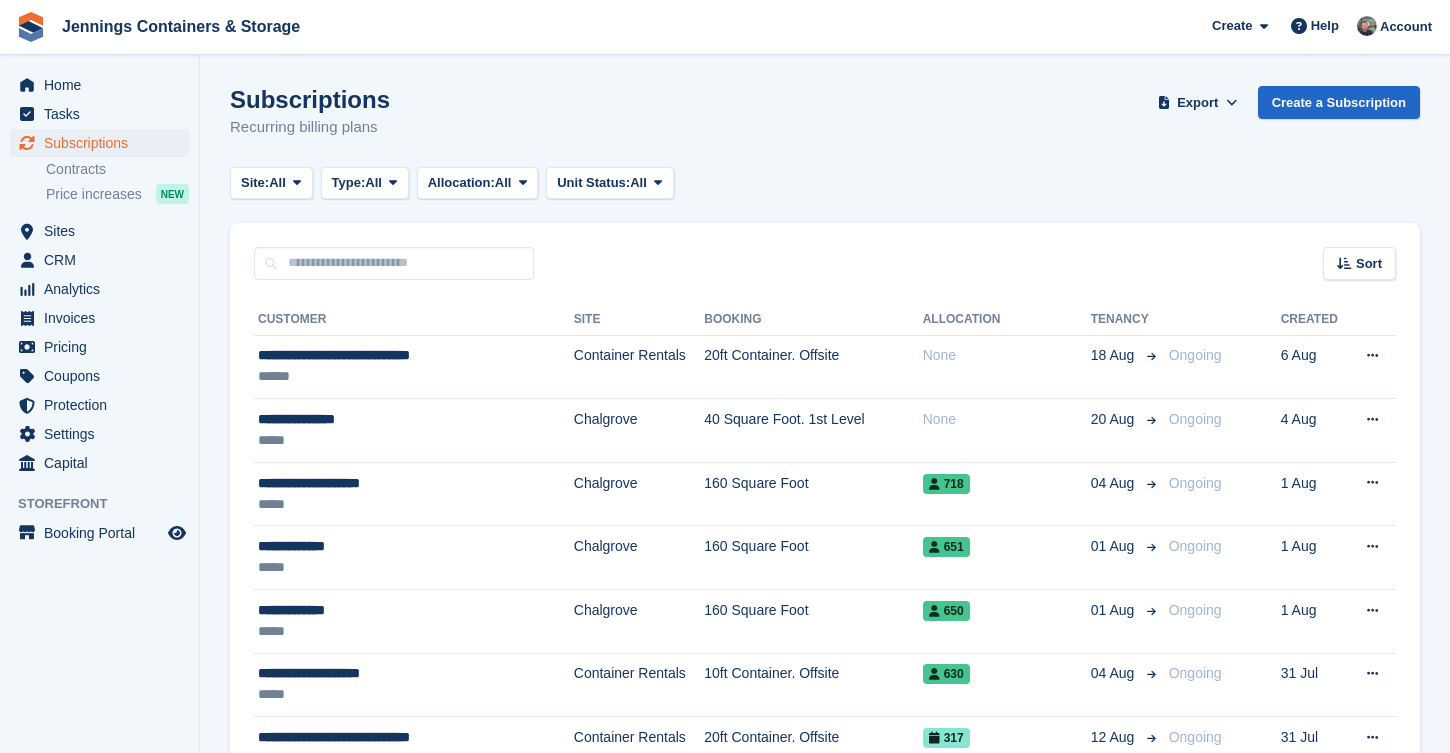 scroll, scrollTop: 0, scrollLeft: 0, axis: both 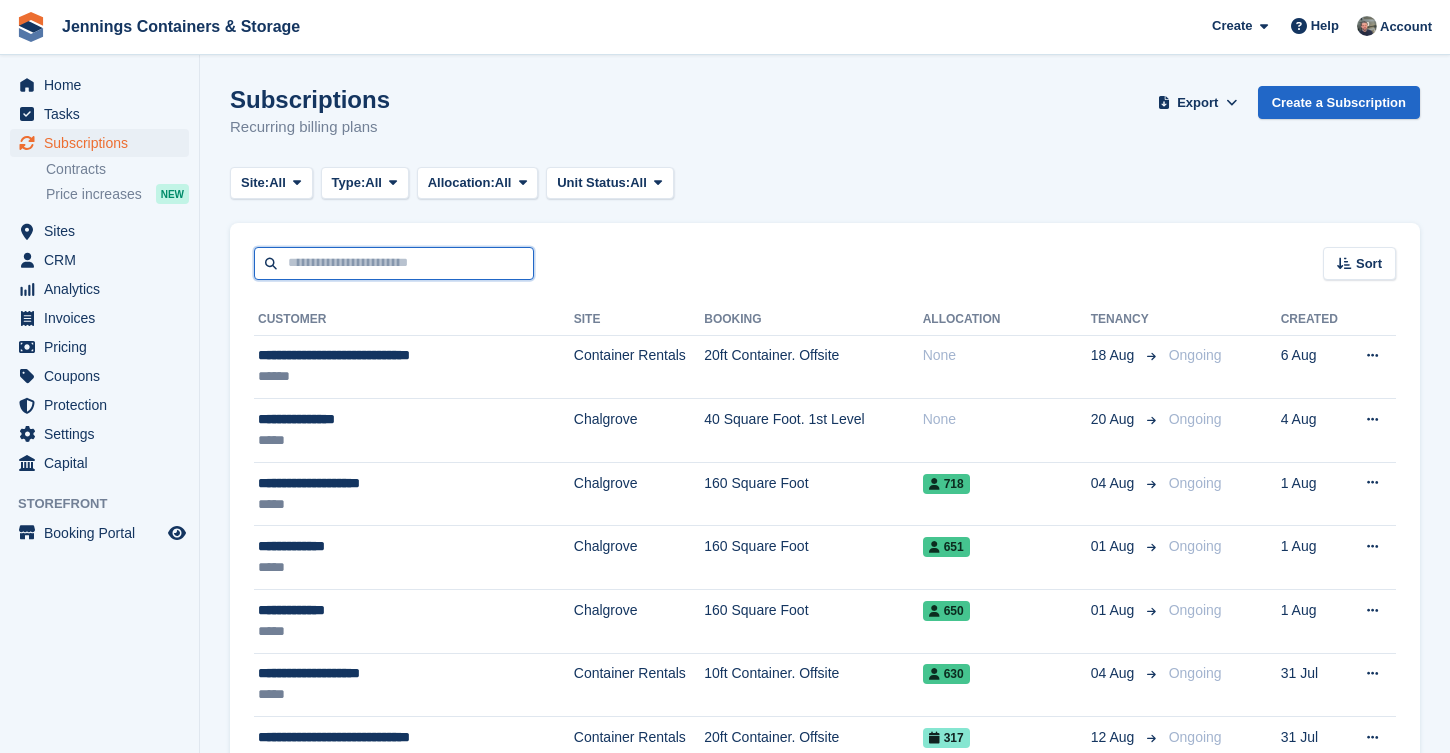 click at bounding box center (394, 263) 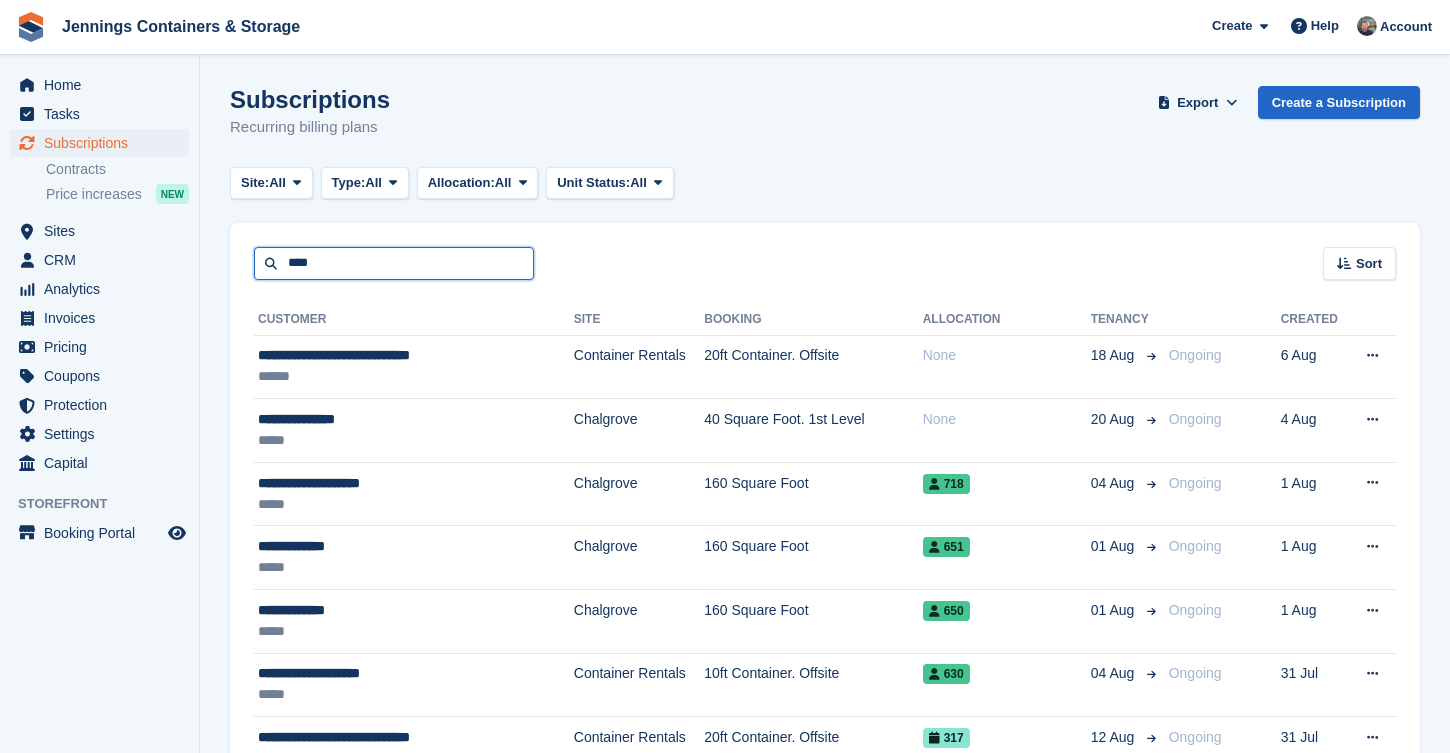 type on "****" 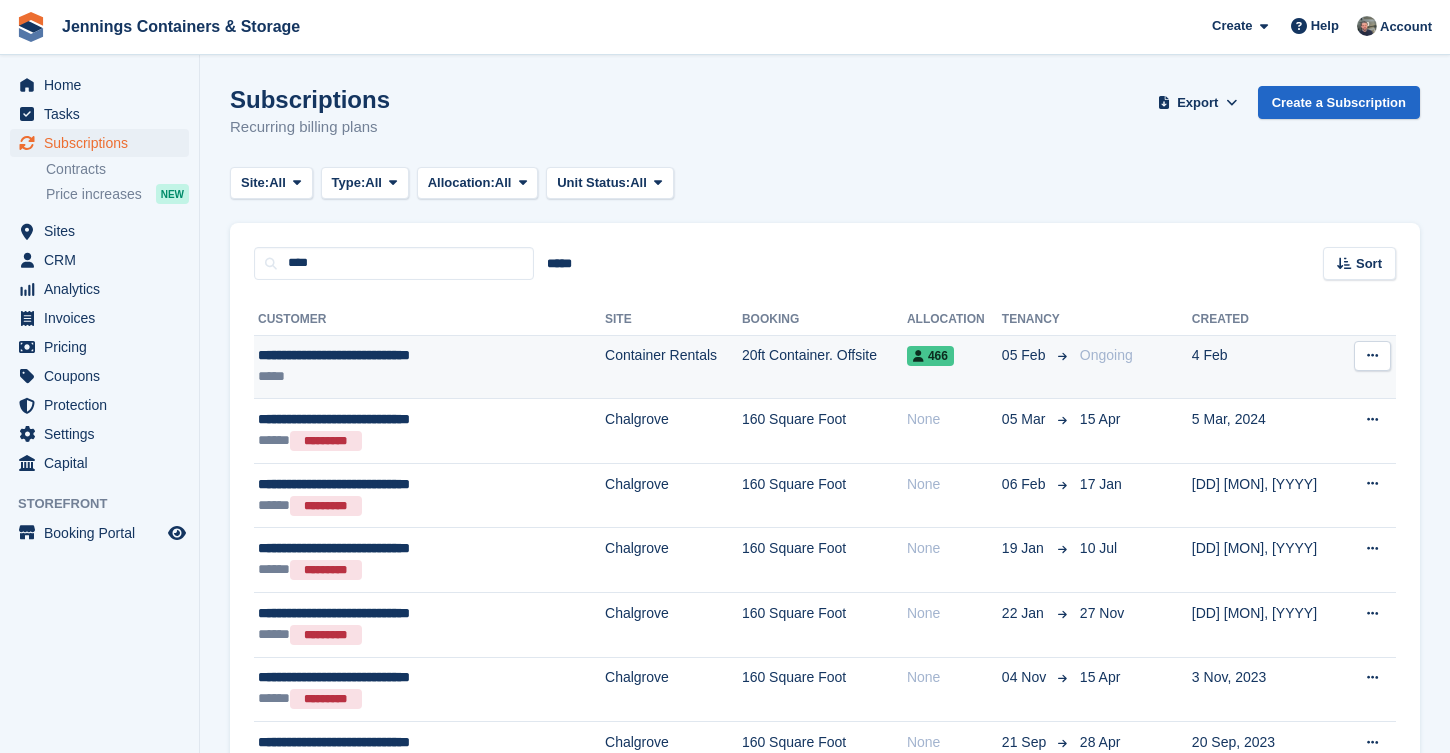 click on "Container Rentals" at bounding box center (673, 367) 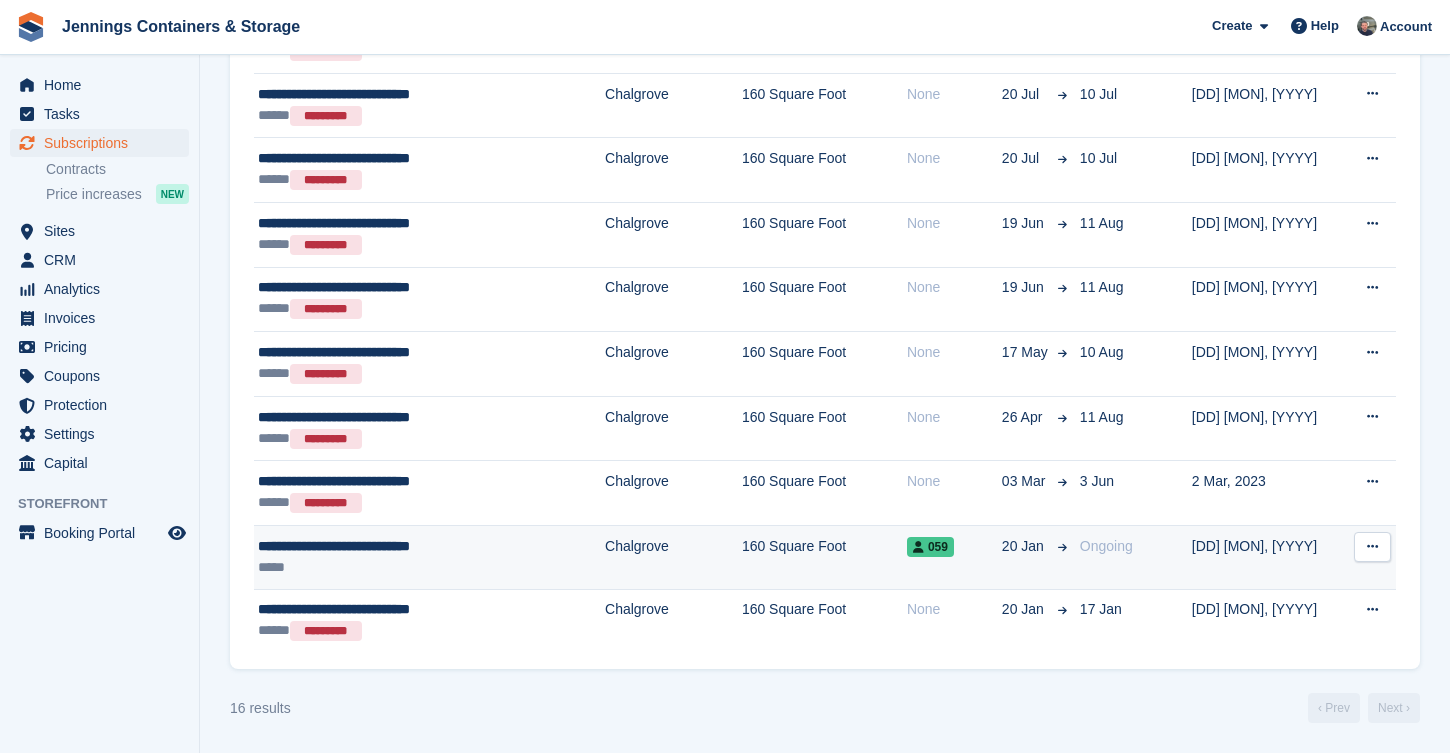scroll, scrollTop: 713, scrollLeft: 0, axis: vertical 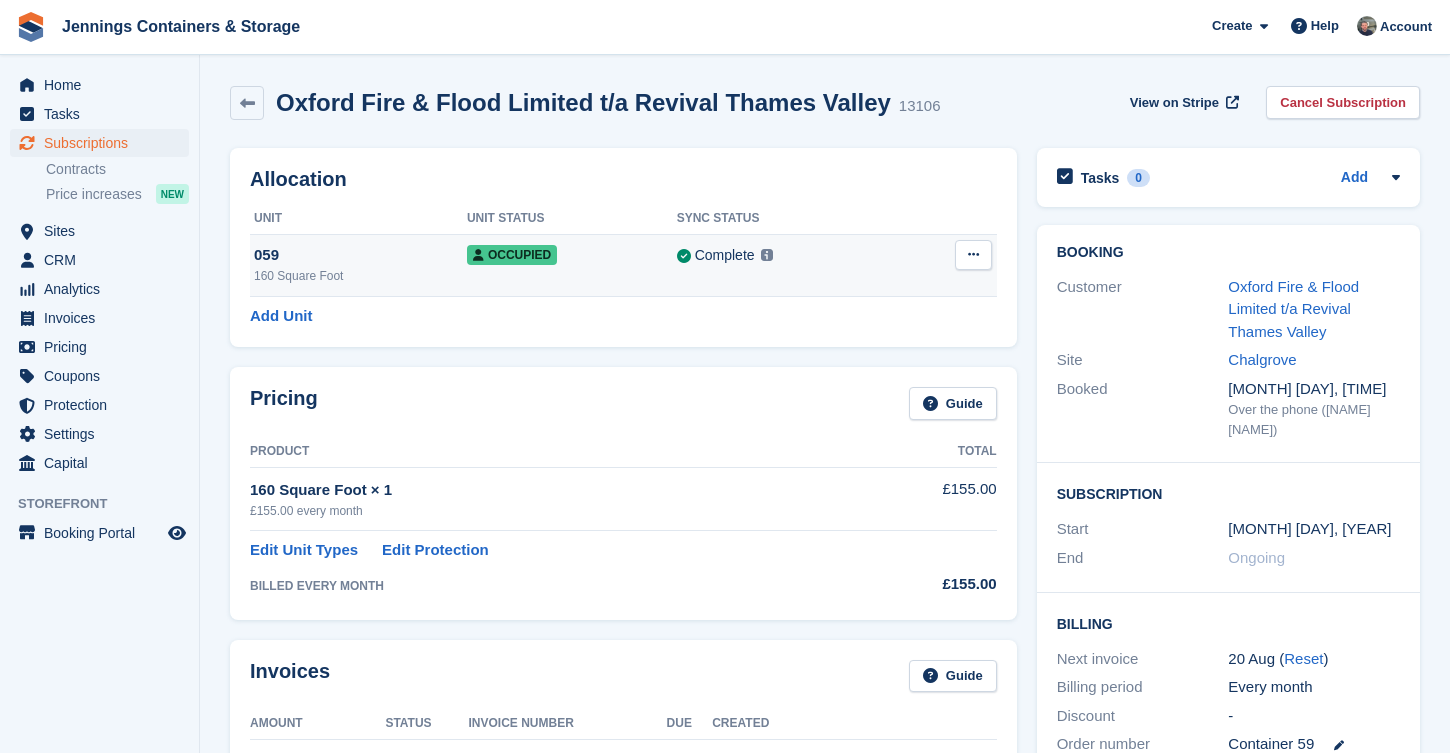 click at bounding box center (973, 254) 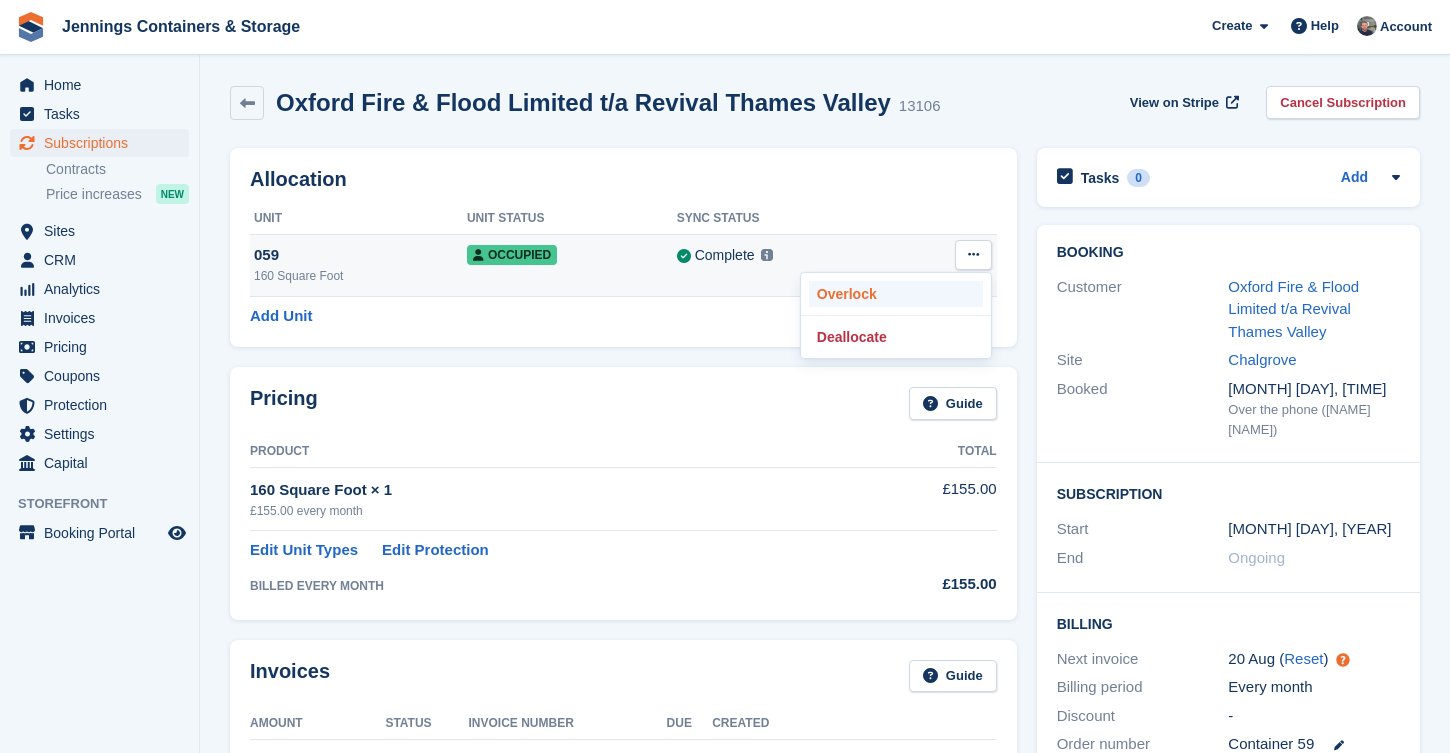 click on "Overlock" at bounding box center [896, 294] 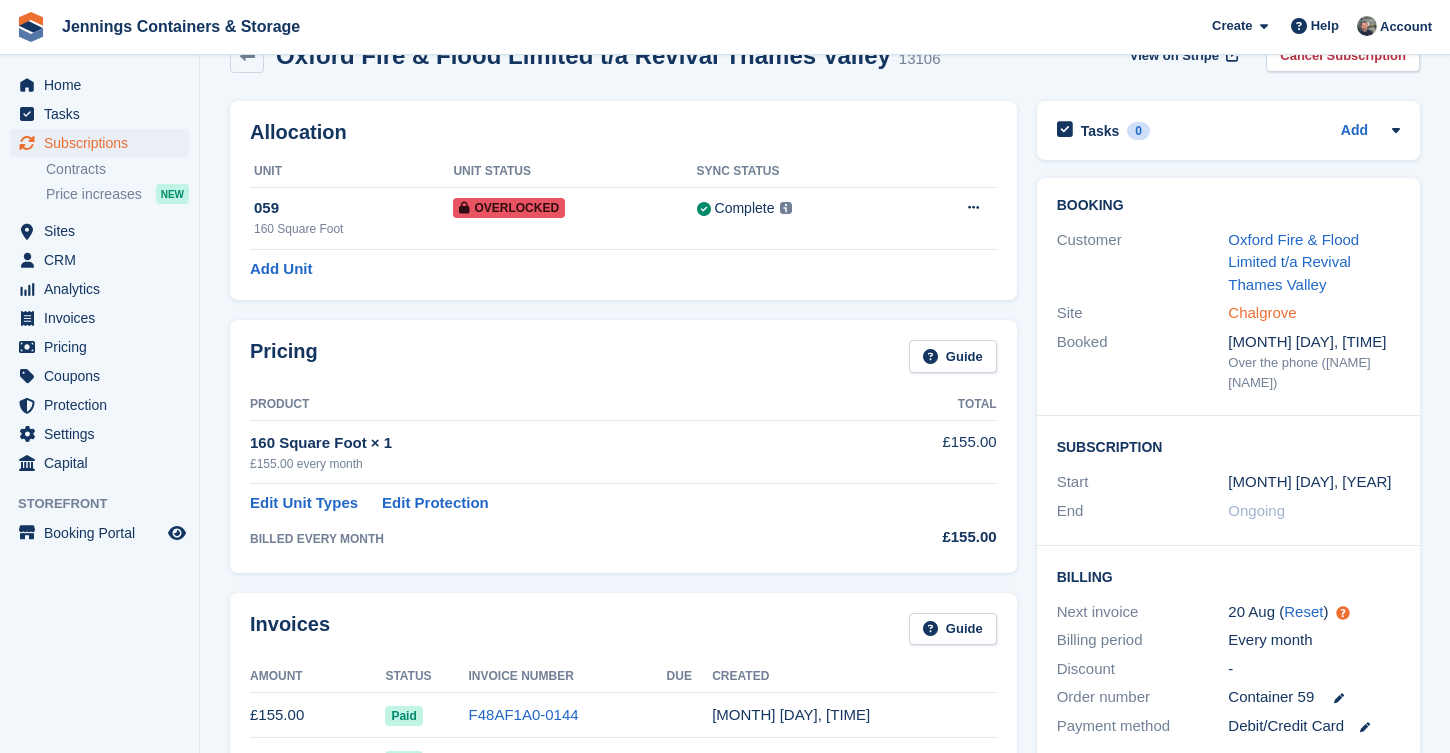 scroll, scrollTop: 51, scrollLeft: 0, axis: vertical 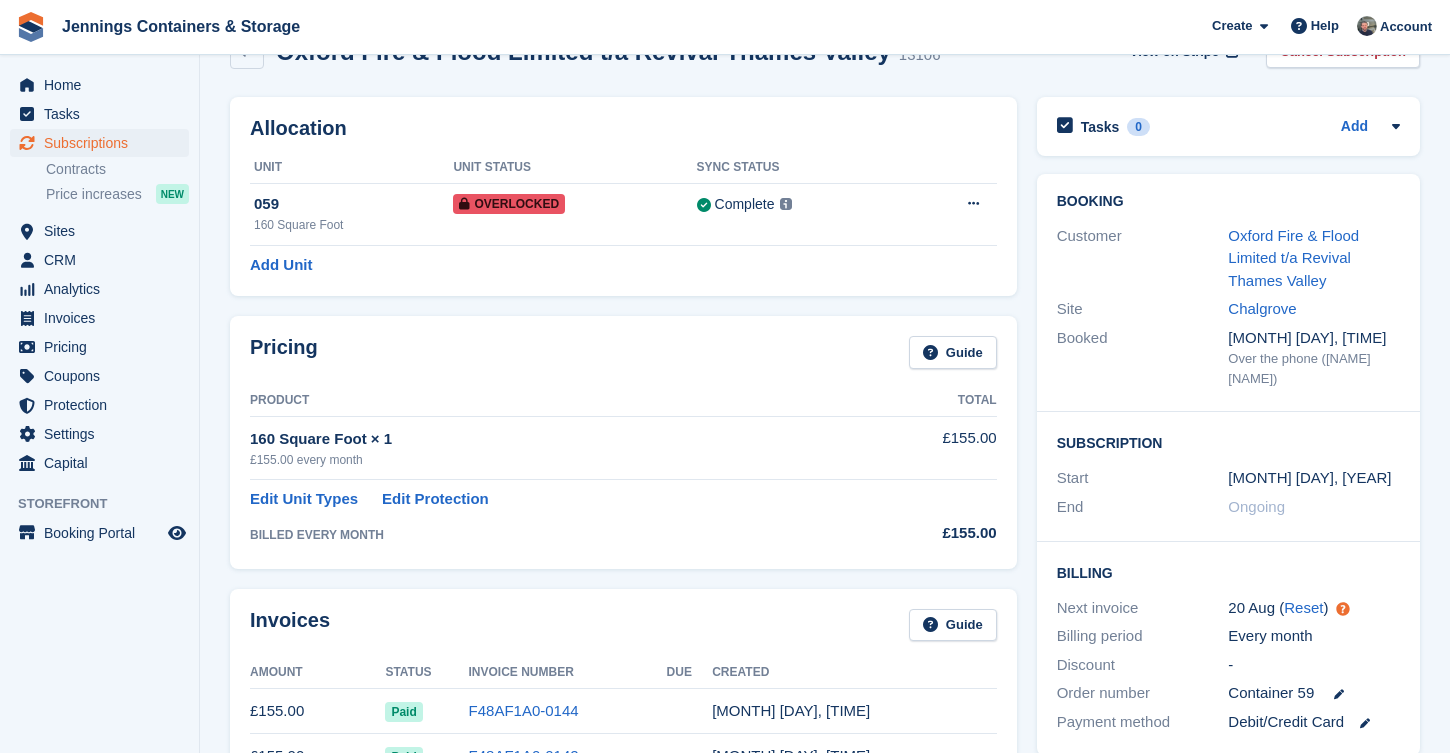 click on "Oxford Fire & Flood Limited t/a Revival Thames Valley" at bounding box center (1314, 259) 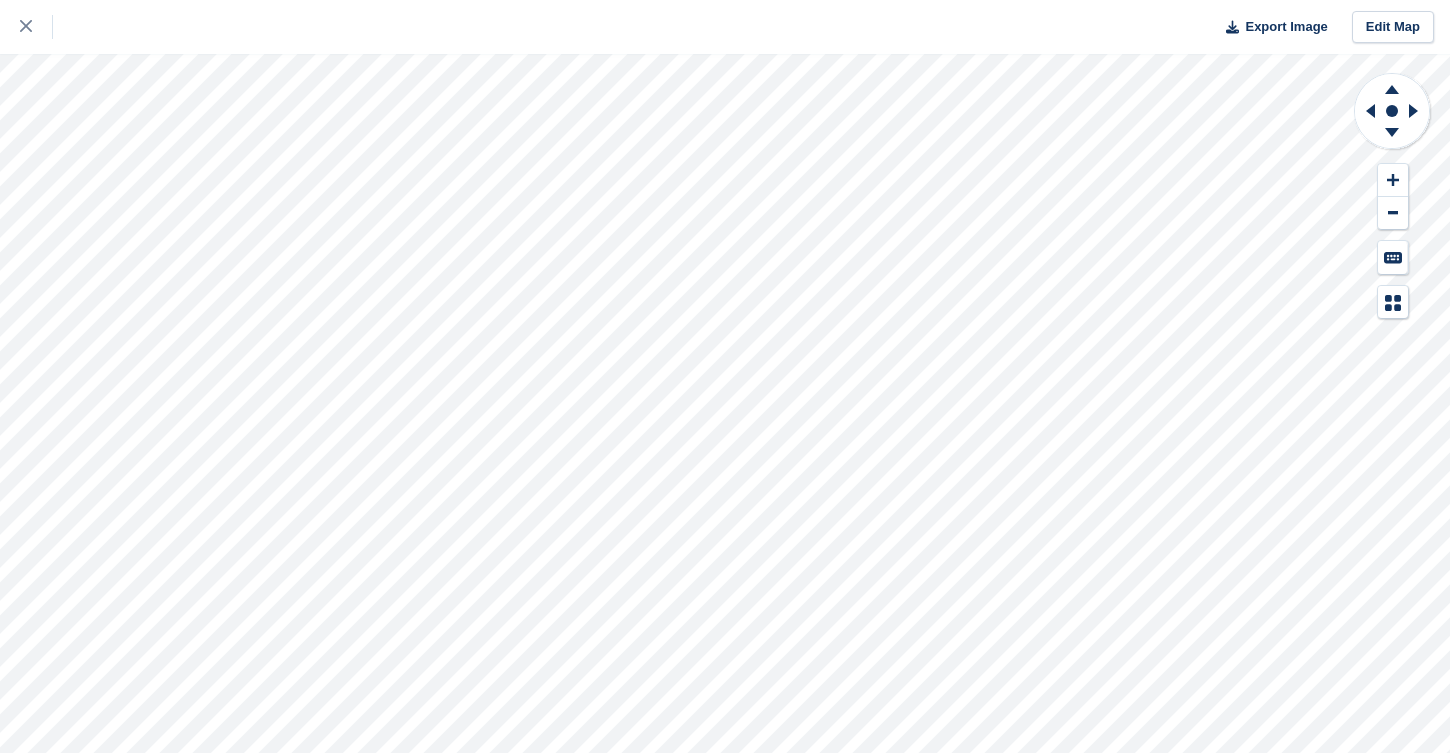 scroll, scrollTop: 0, scrollLeft: 0, axis: both 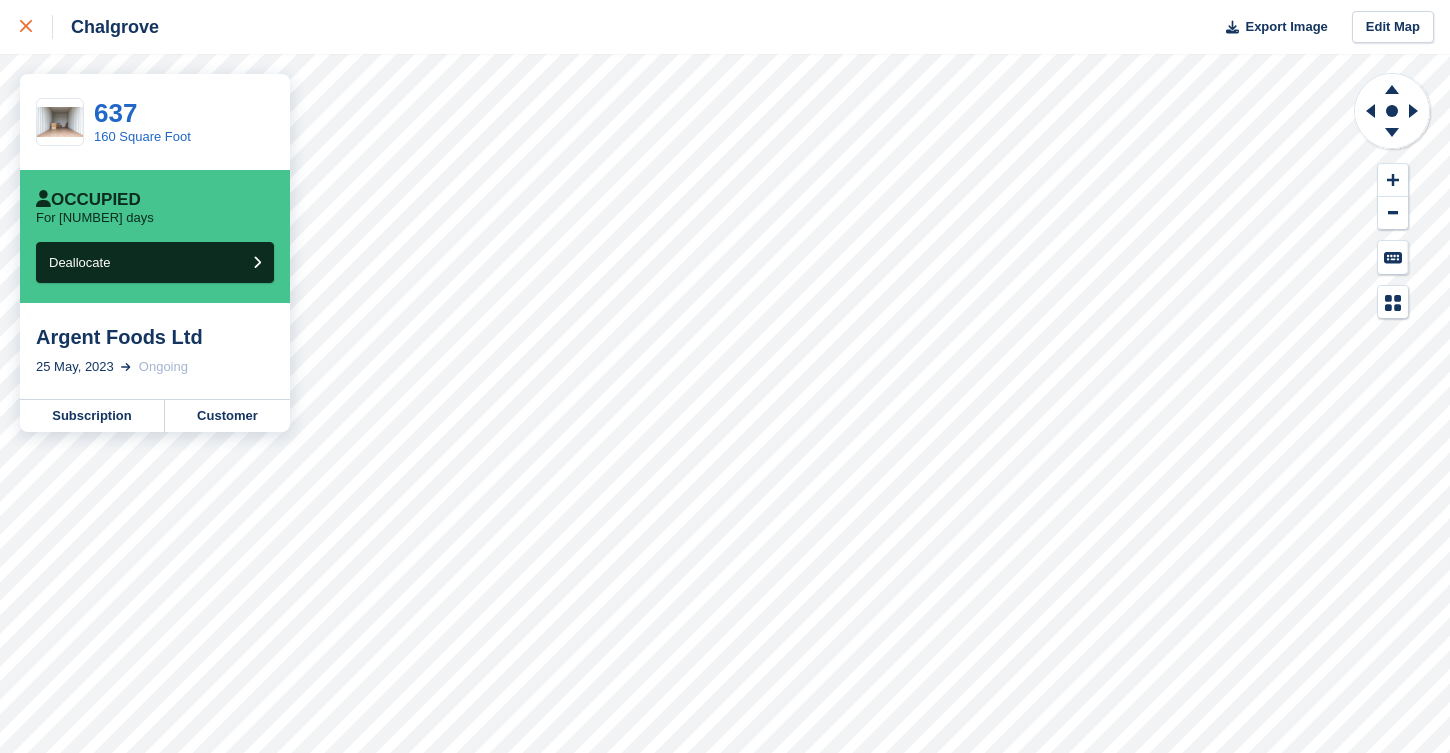 click at bounding box center [36, 27] 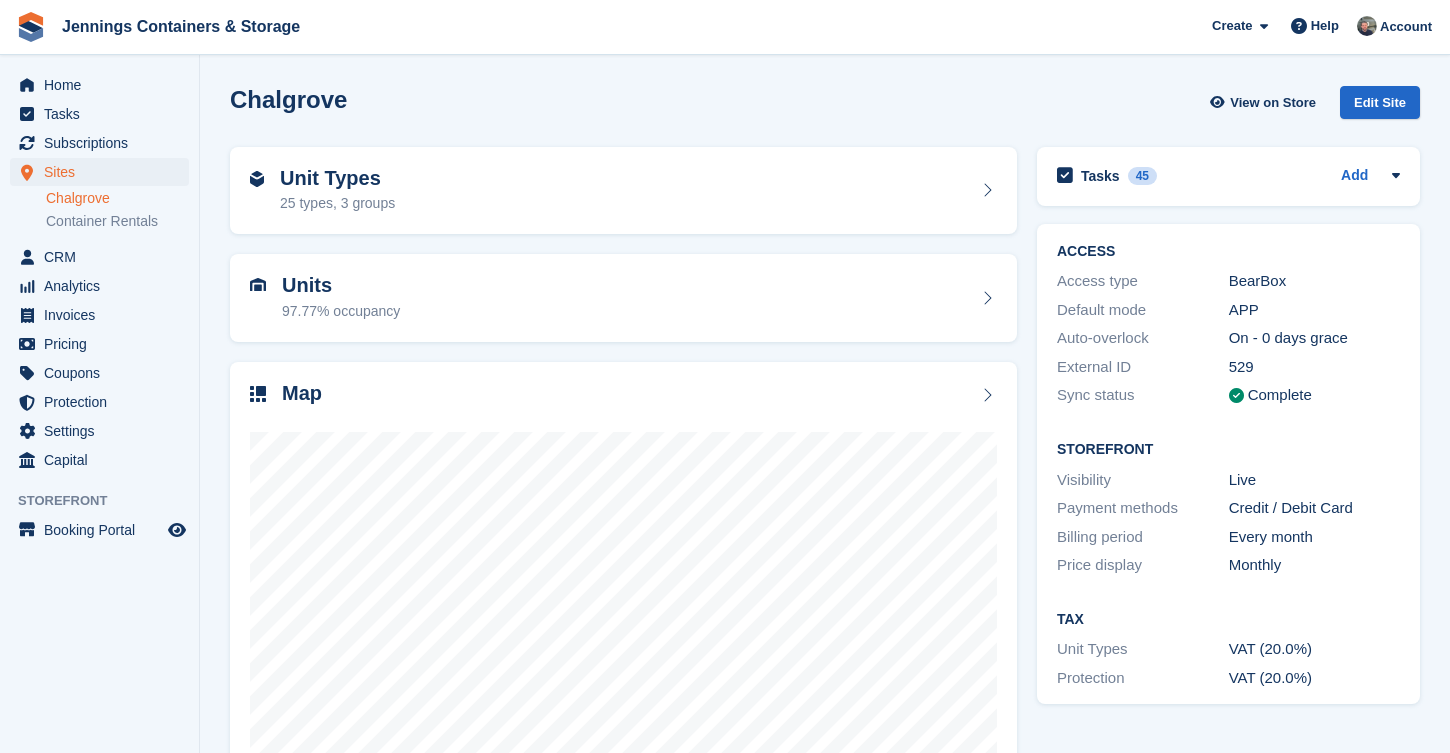 scroll, scrollTop: 0, scrollLeft: 0, axis: both 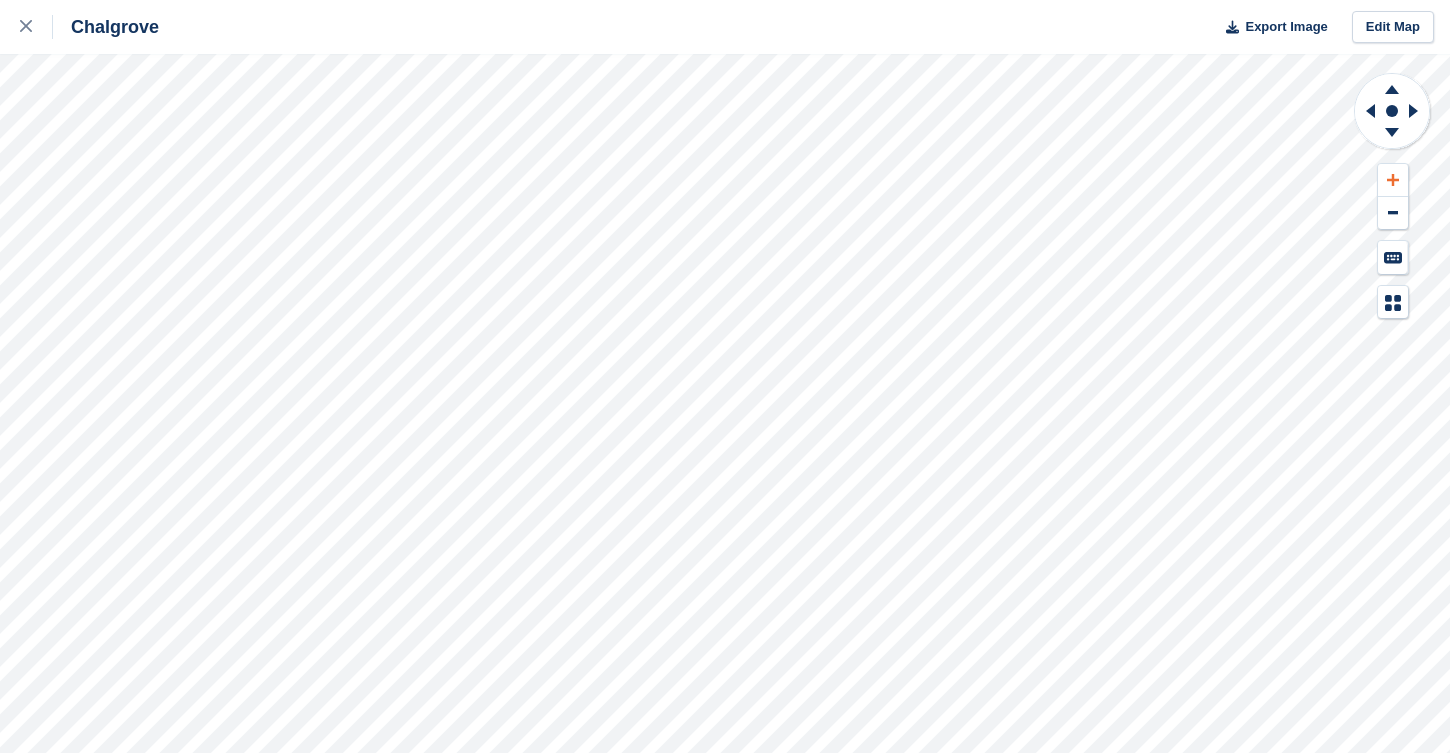 click 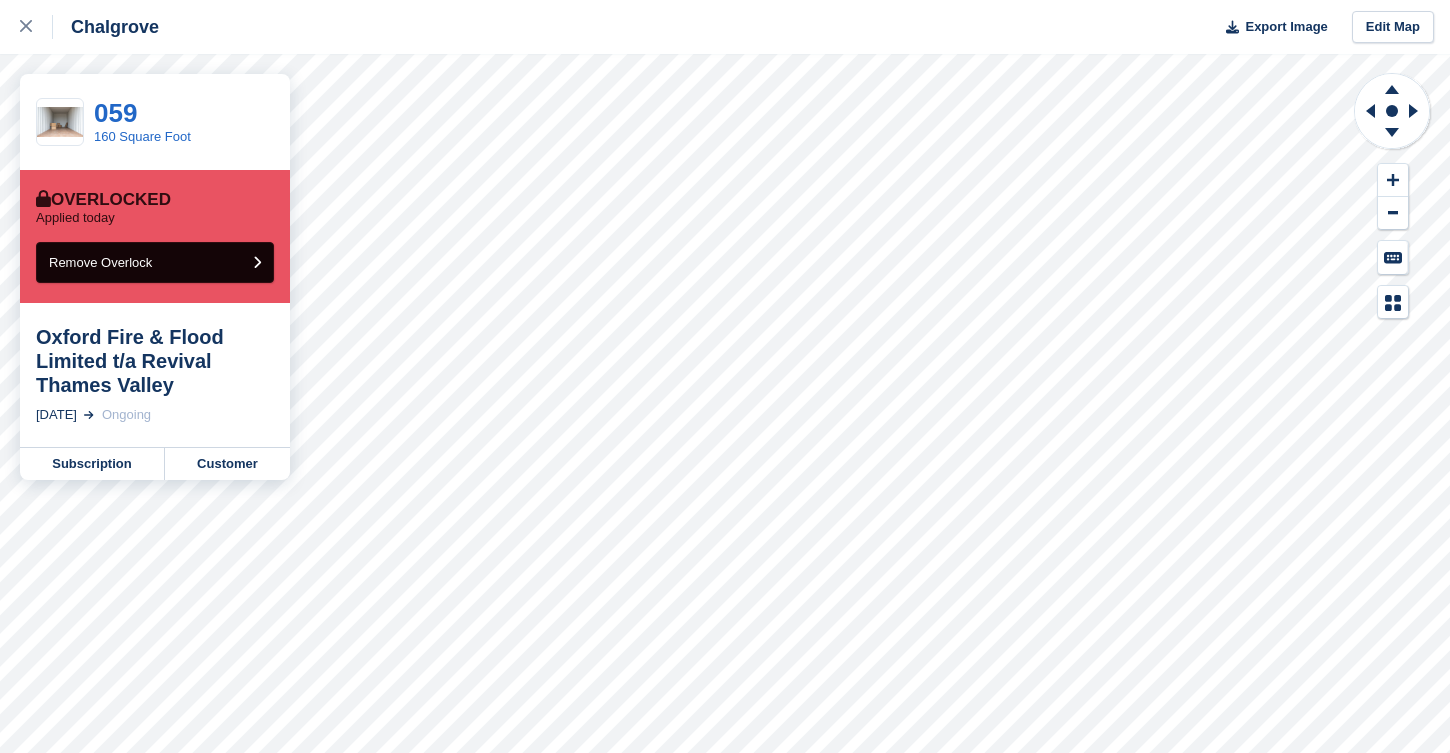 click on "Remove Overlock" at bounding box center [100, 262] 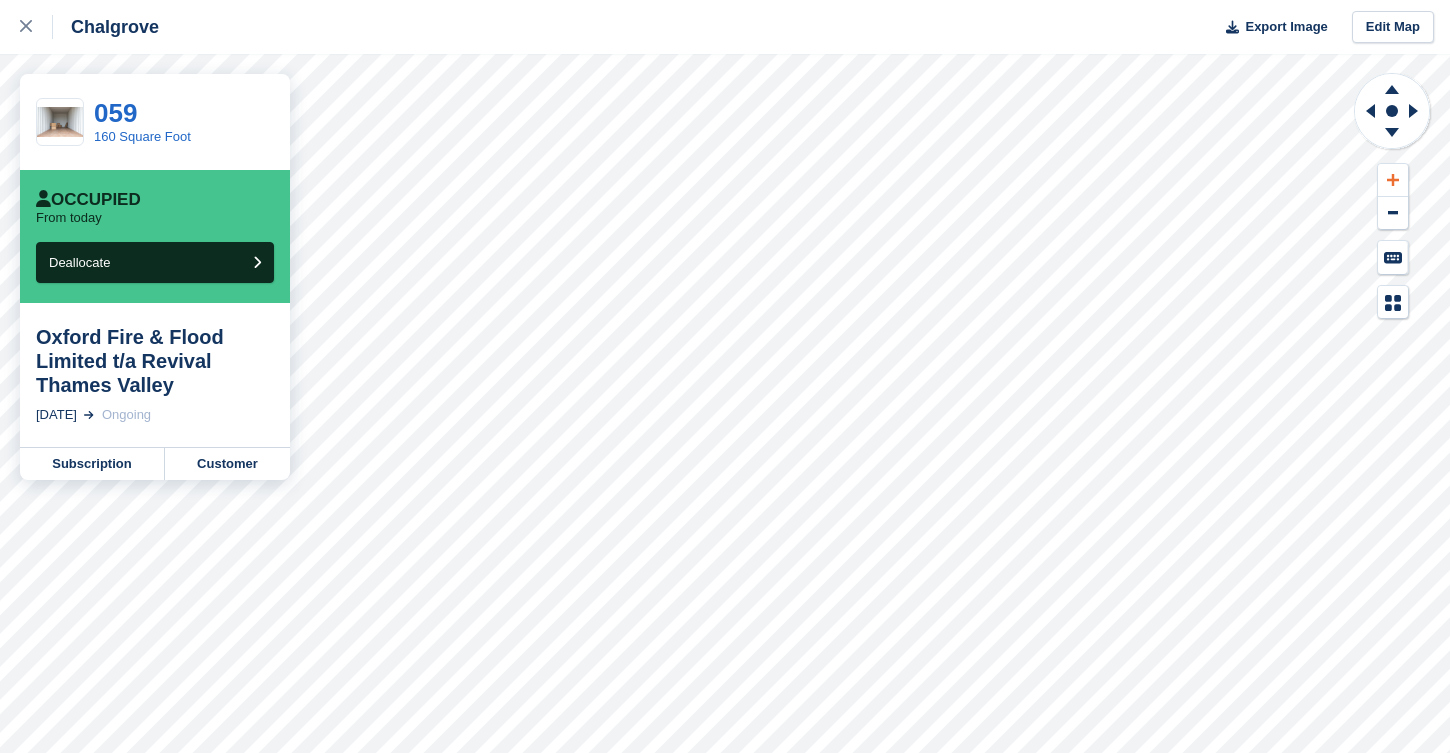 click 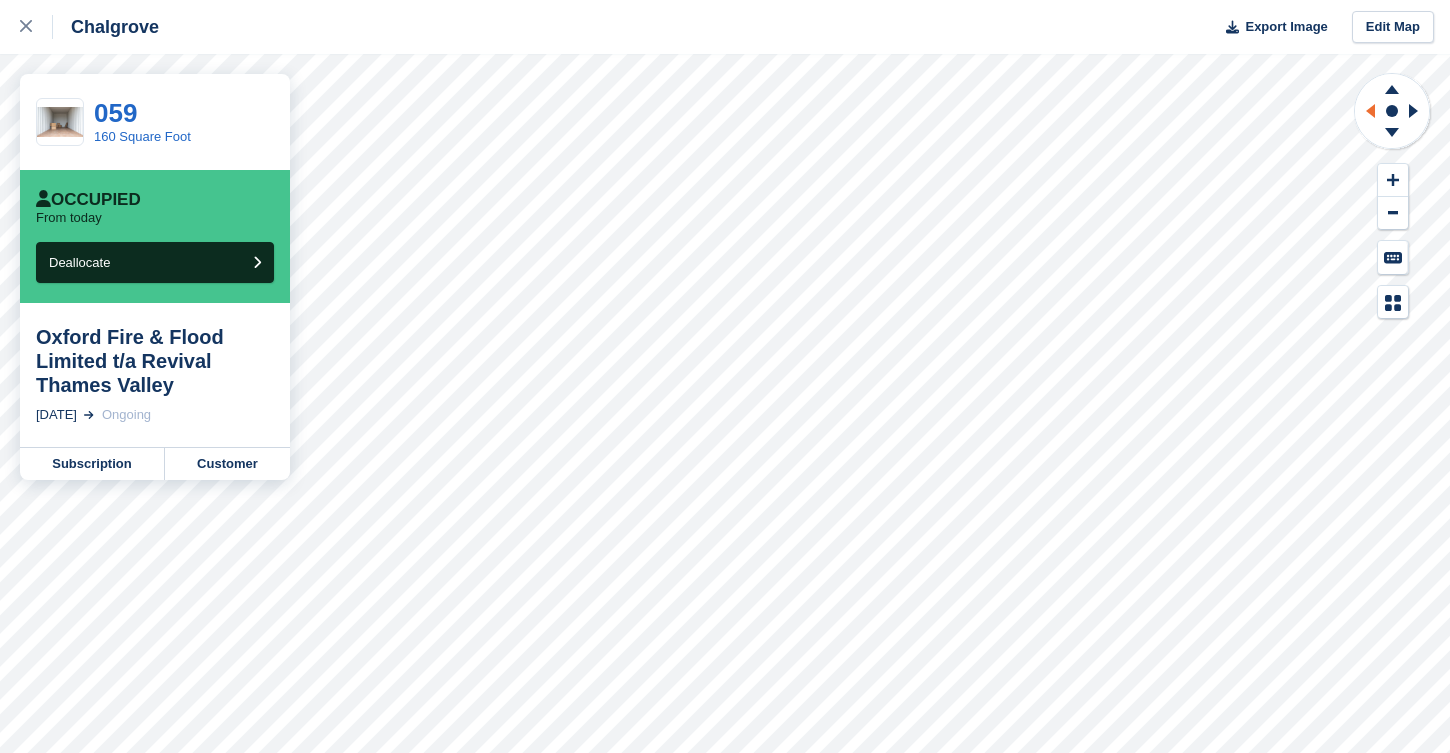 click 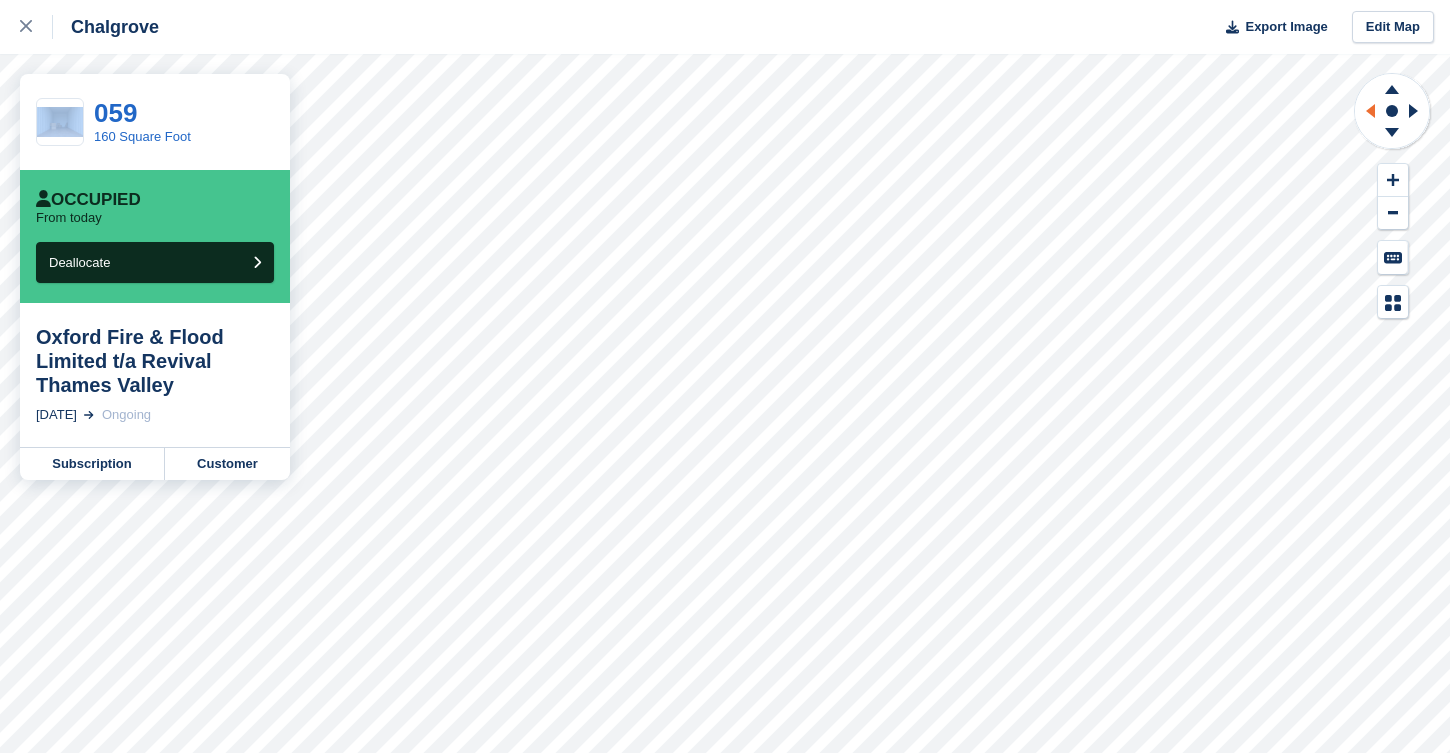 click 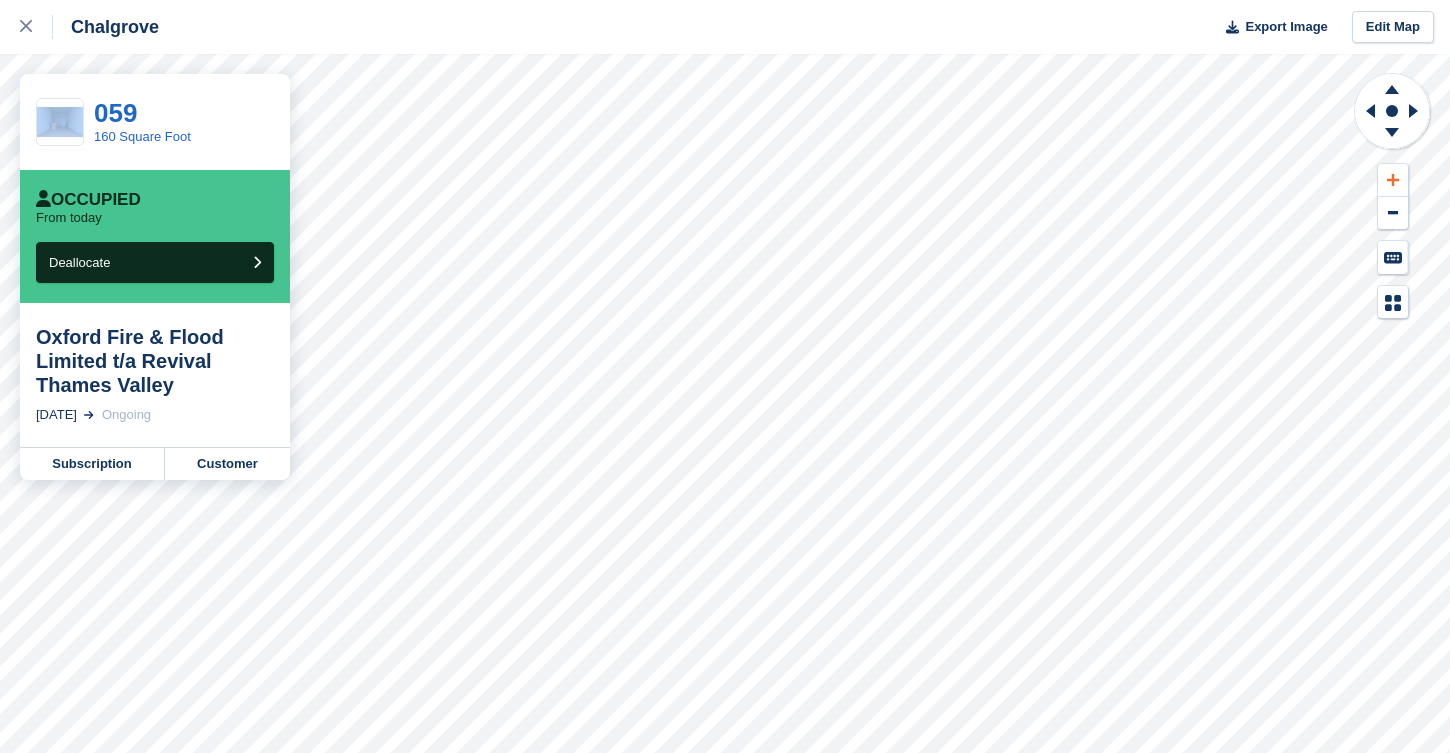 click 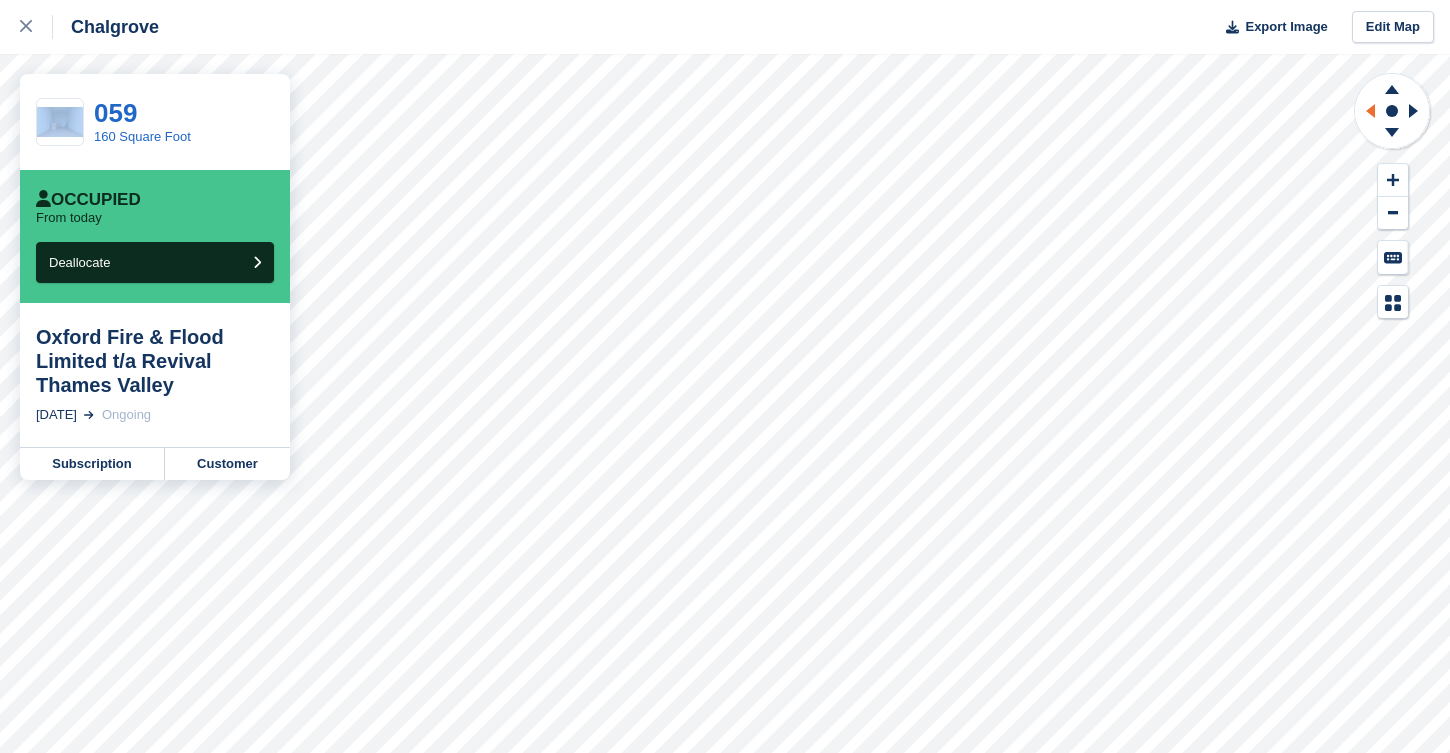 click 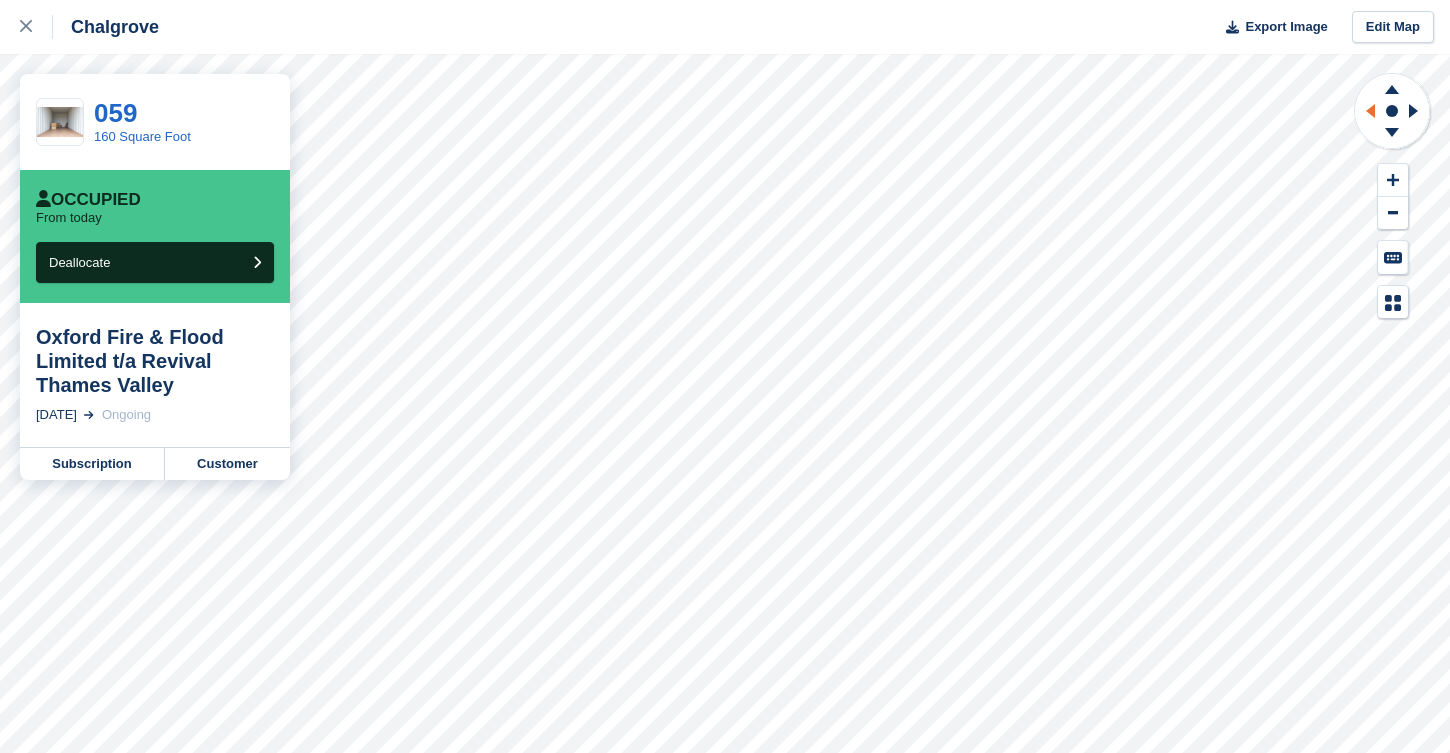 click 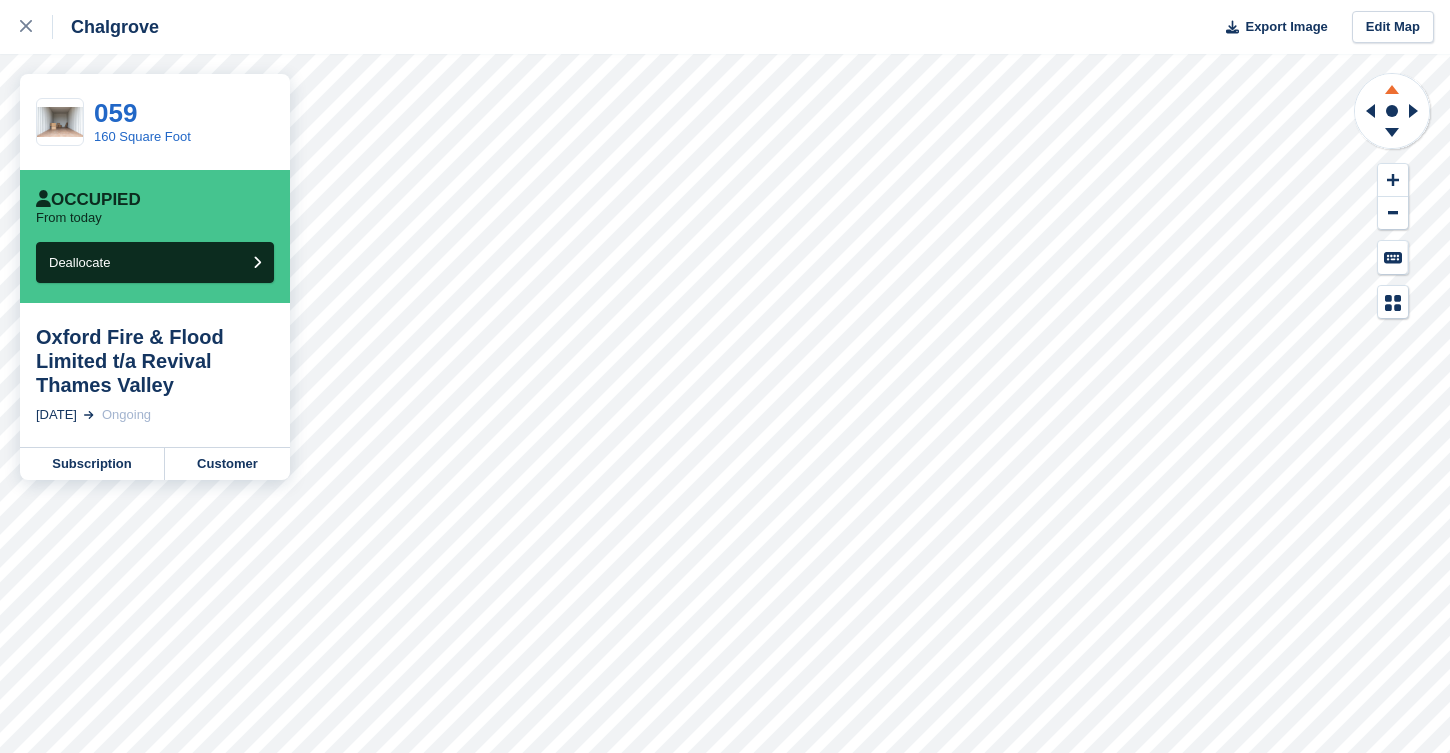 click 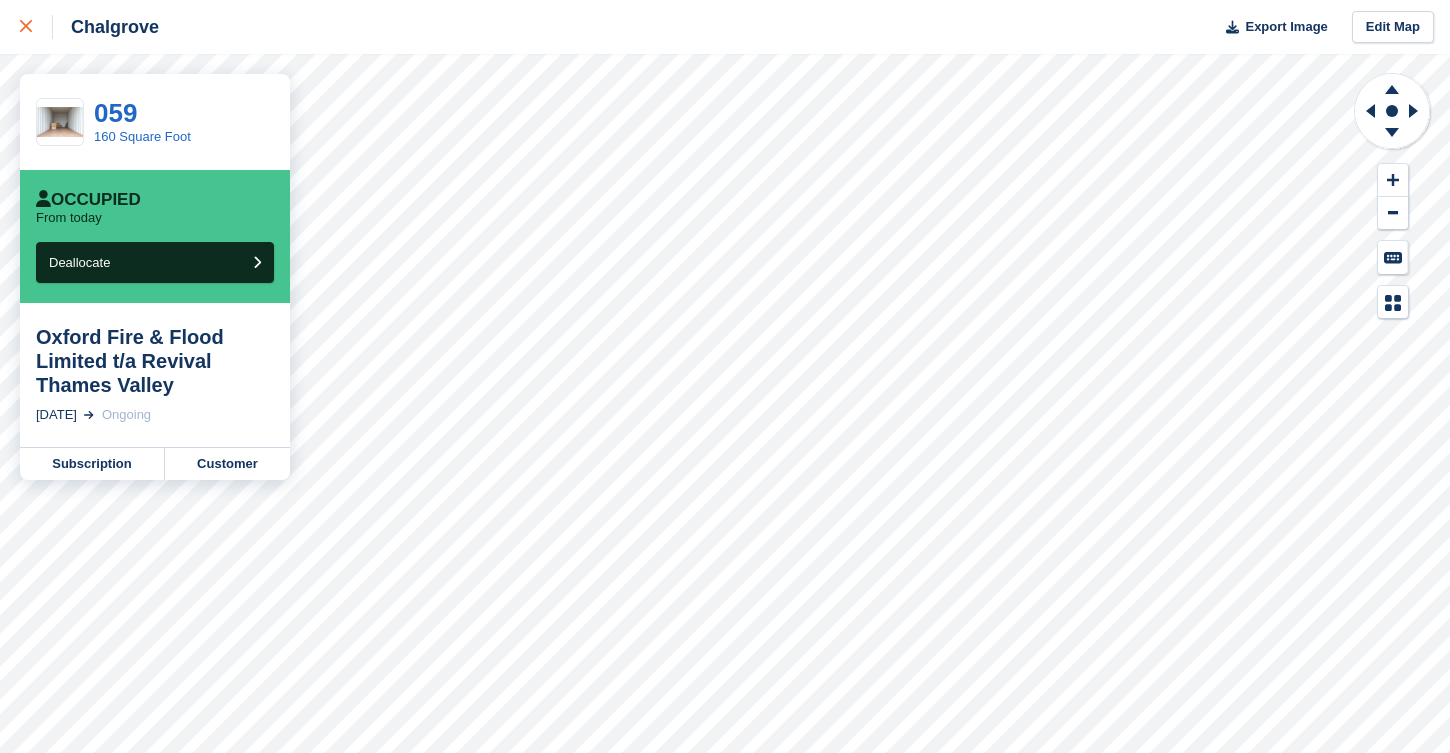 click at bounding box center (36, 27) 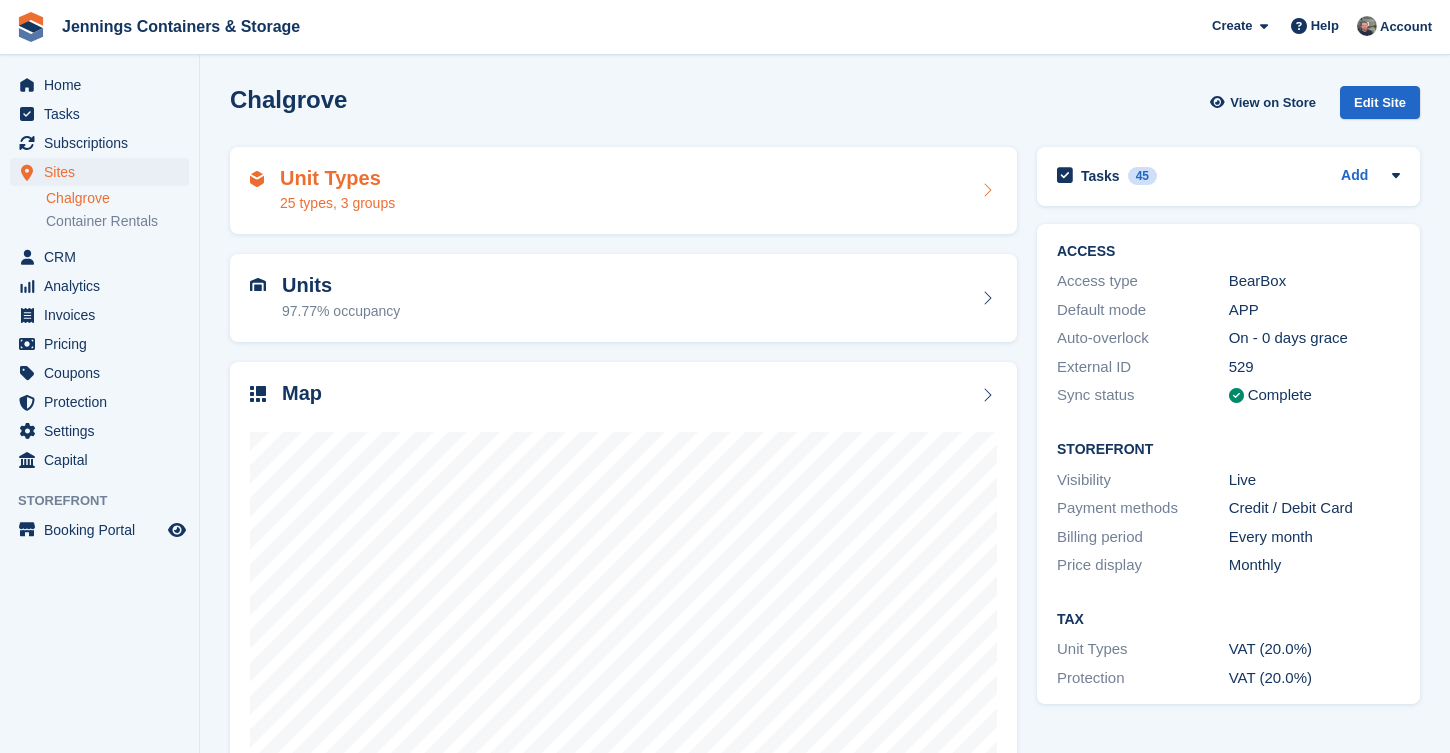 scroll, scrollTop: 0, scrollLeft: 0, axis: both 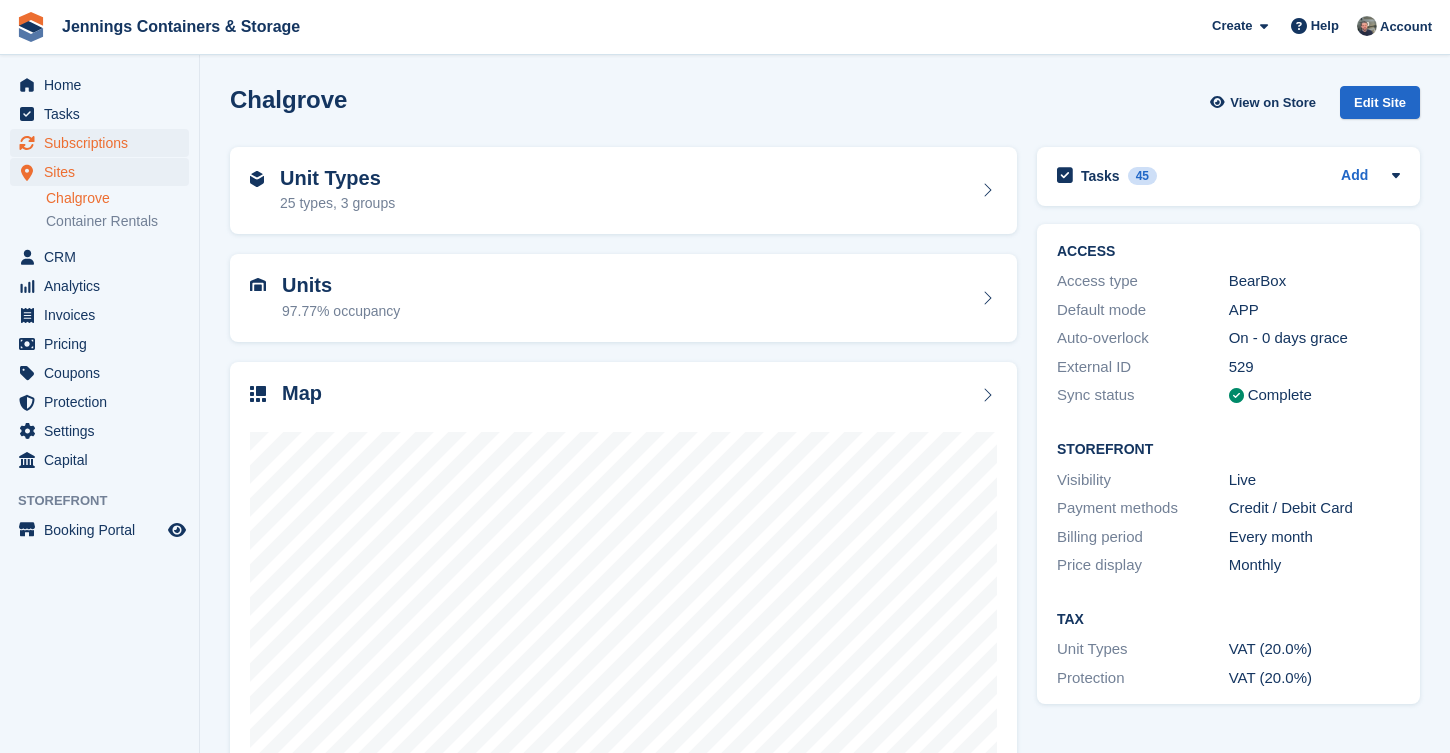 click on "Subscriptions" at bounding box center [104, 143] 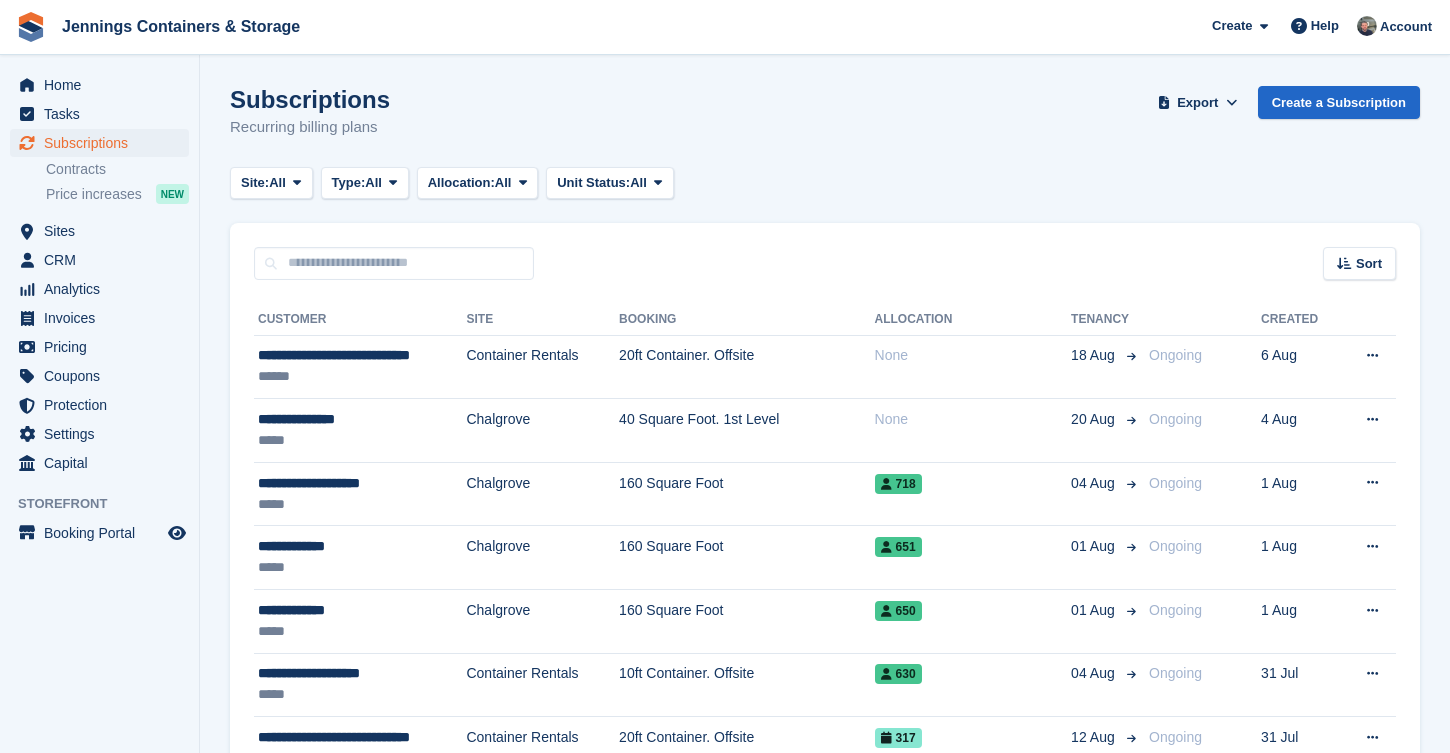 scroll, scrollTop: 0, scrollLeft: 0, axis: both 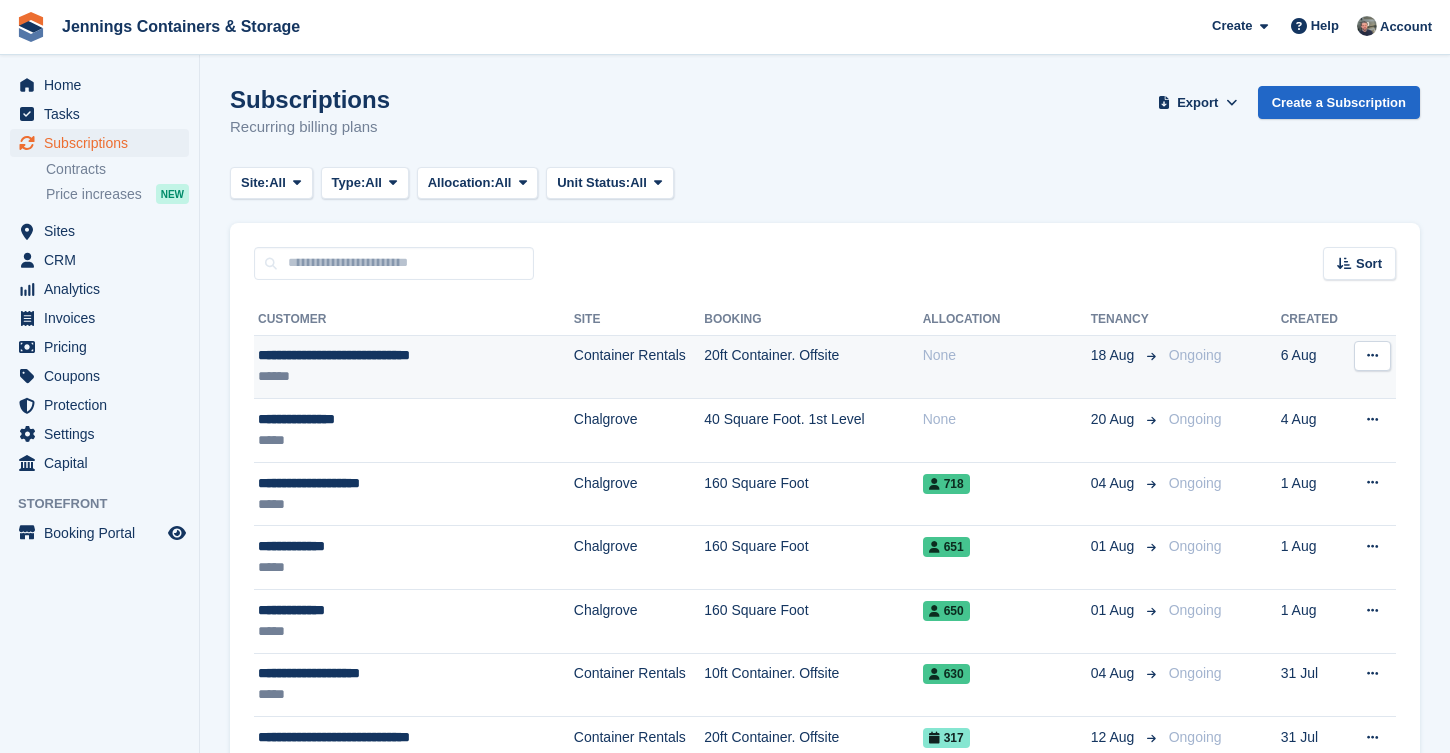 click on "******" at bounding box center [393, 376] 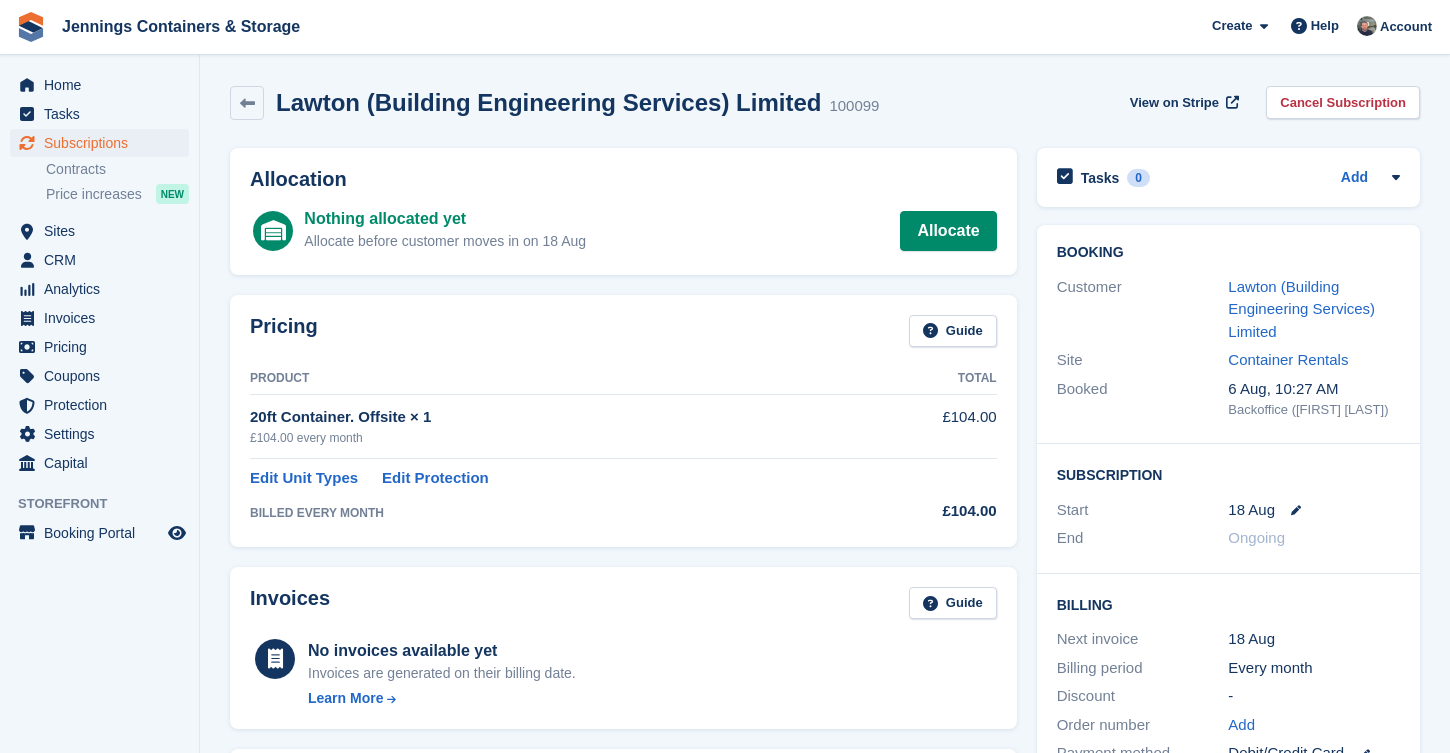 scroll, scrollTop: 0, scrollLeft: 0, axis: both 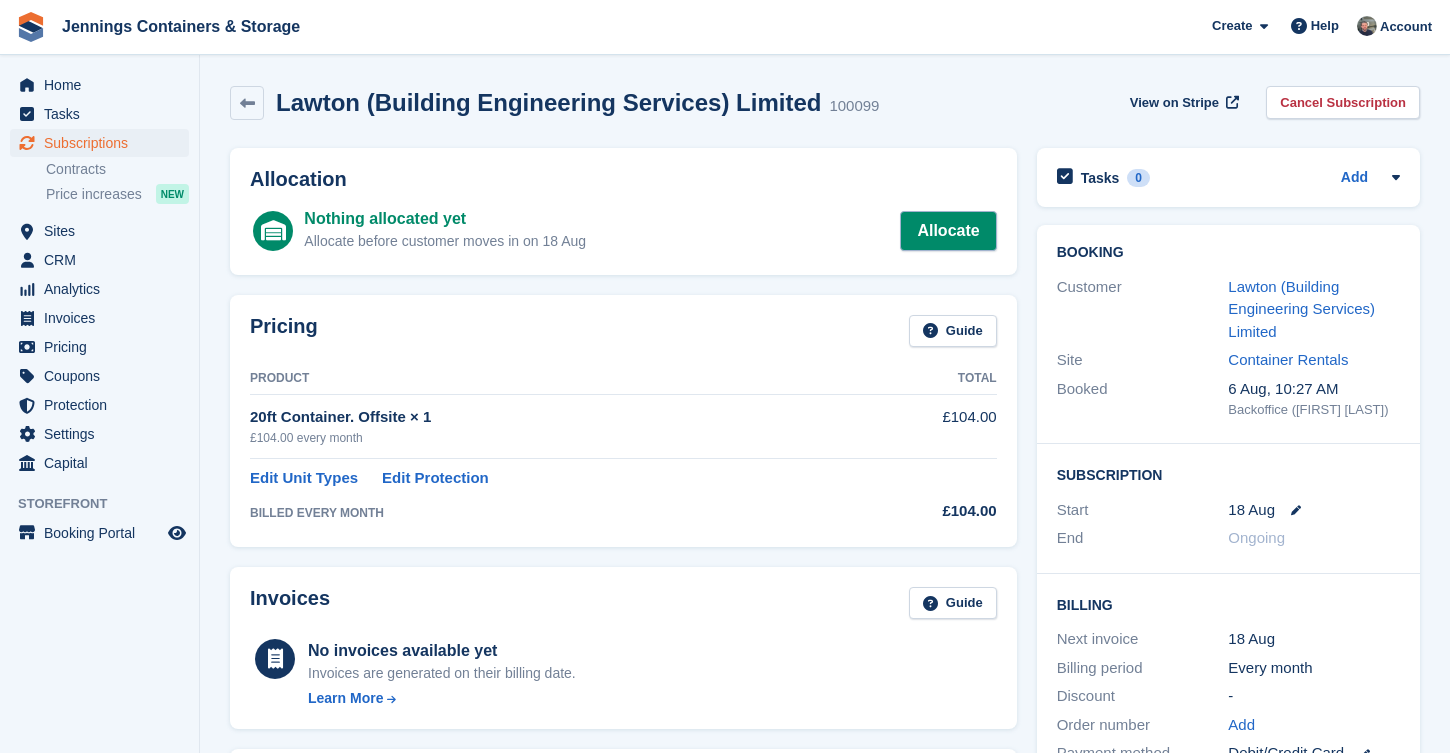 click on "Allocate" at bounding box center (948, 231) 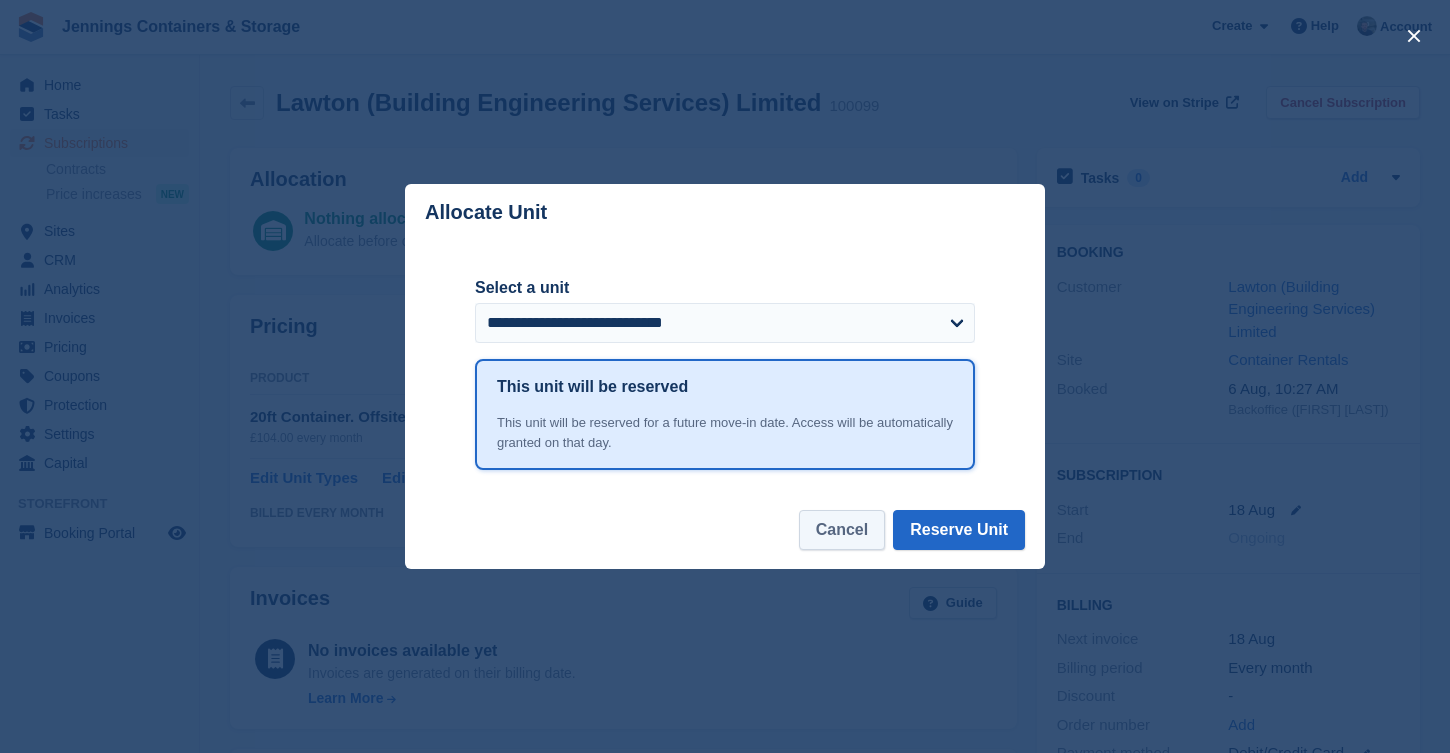 click on "Cancel" at bounding box center (842, 530) 